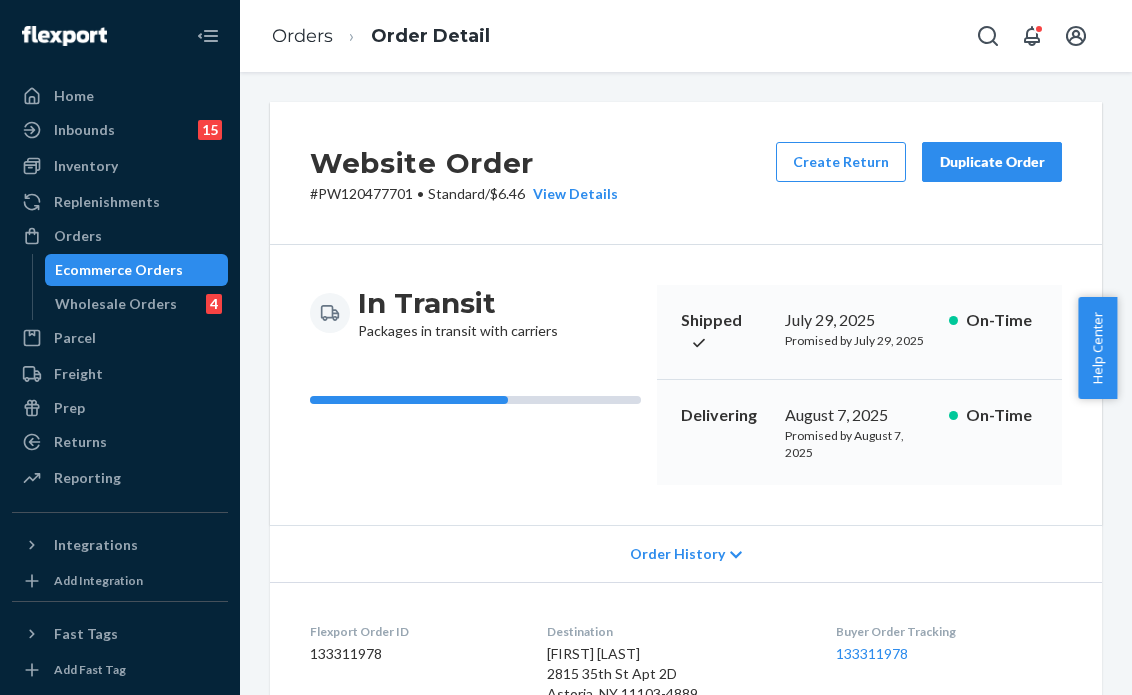 click on "Orders" at bounding box center [120, 236] 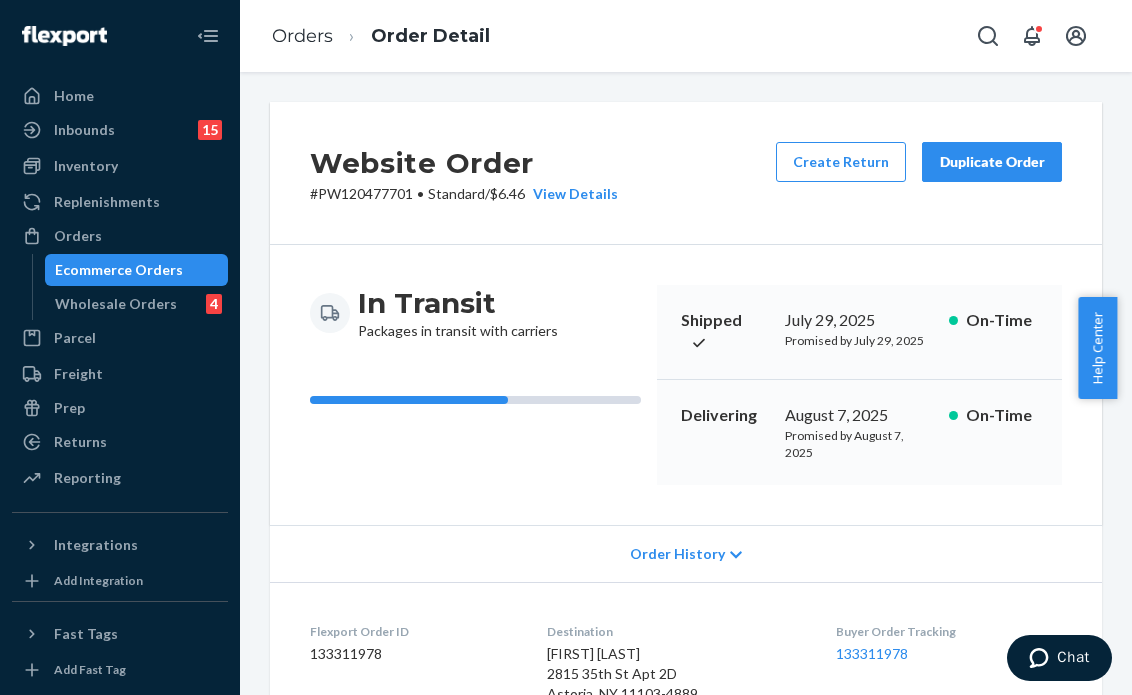 scroll, scrollTop: 0, scrollLeft: 0, axis: both 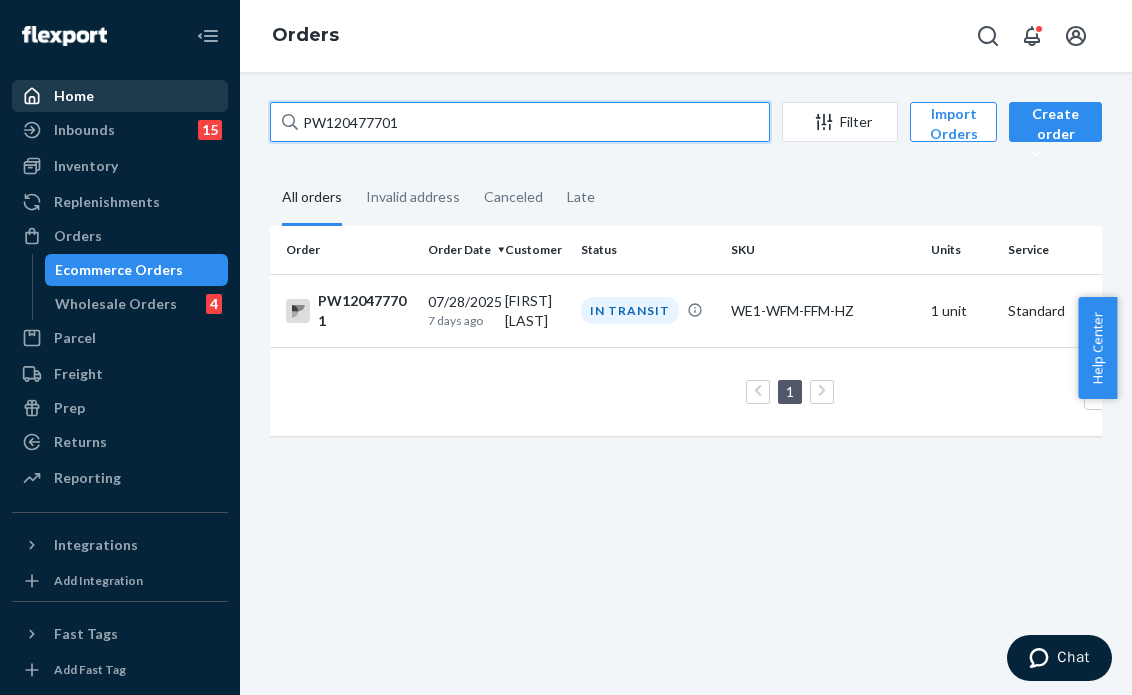 drag, startPoint x: 441, startPoint y: 125, endPoint x: 144, endPoint y: 109, distance: 297.43066 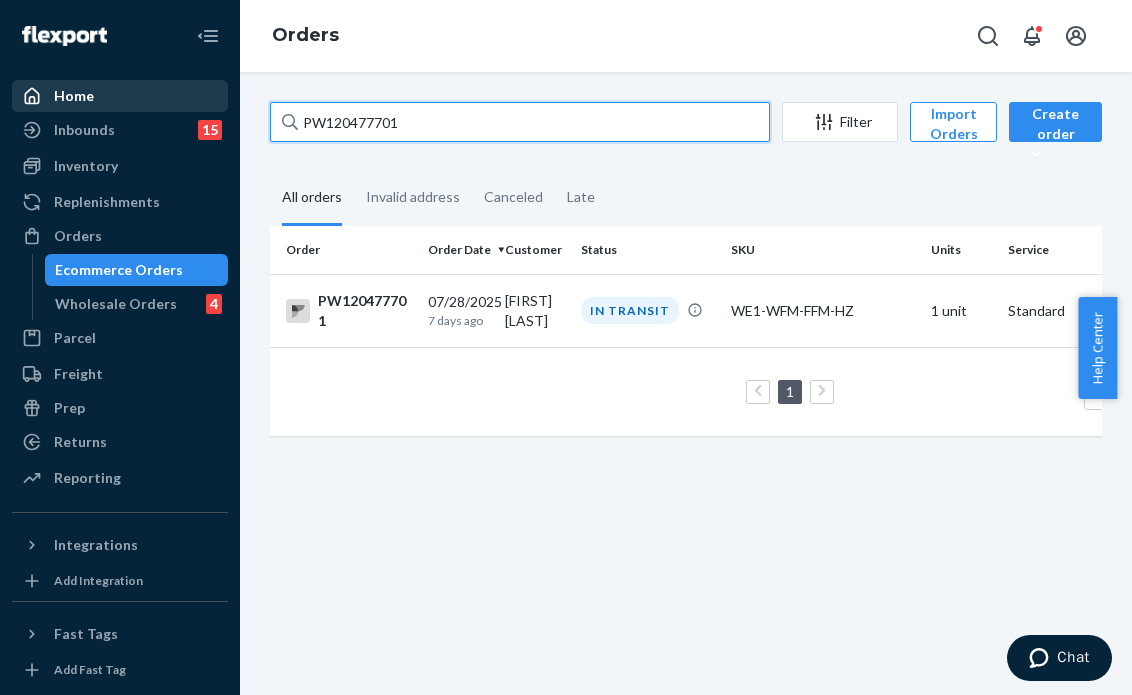click on "Home Inbounds 15 Shipping Plans Problems 15 Inventory Products Branded Packaging Replenishments OrdersEcommerce Orders Wholesale Orders 4 Parcel Parcel orders Integrations Freight Prep Returns All Returns Settings Packages Reporting Reports Analytics Integrations Add Integration Fast Tags Add Fast Tag Settings Talk to Support Help Center Give Feedback Orders PW120477701 Filter Import Orders Create order Ecommerce order Removal order All orders Invalid address Canceled Late Order Order Date Customer Status SKU Units Service Fee PW120477701 07/28/2025 7 days ago [FIRST] [LAST] IN TRANSIT WE1-WFM-FFM-HZ 1 unit Standard Loading.... 1 100 results per page" at bounding box center (566, 347) 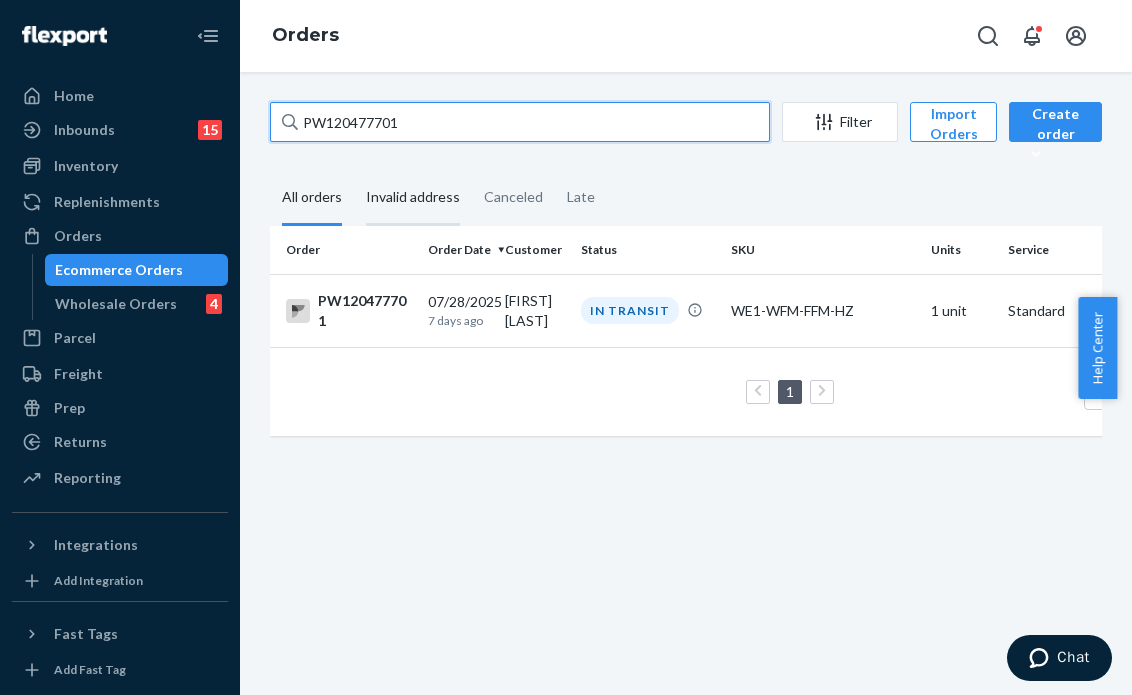 paste on "96783" 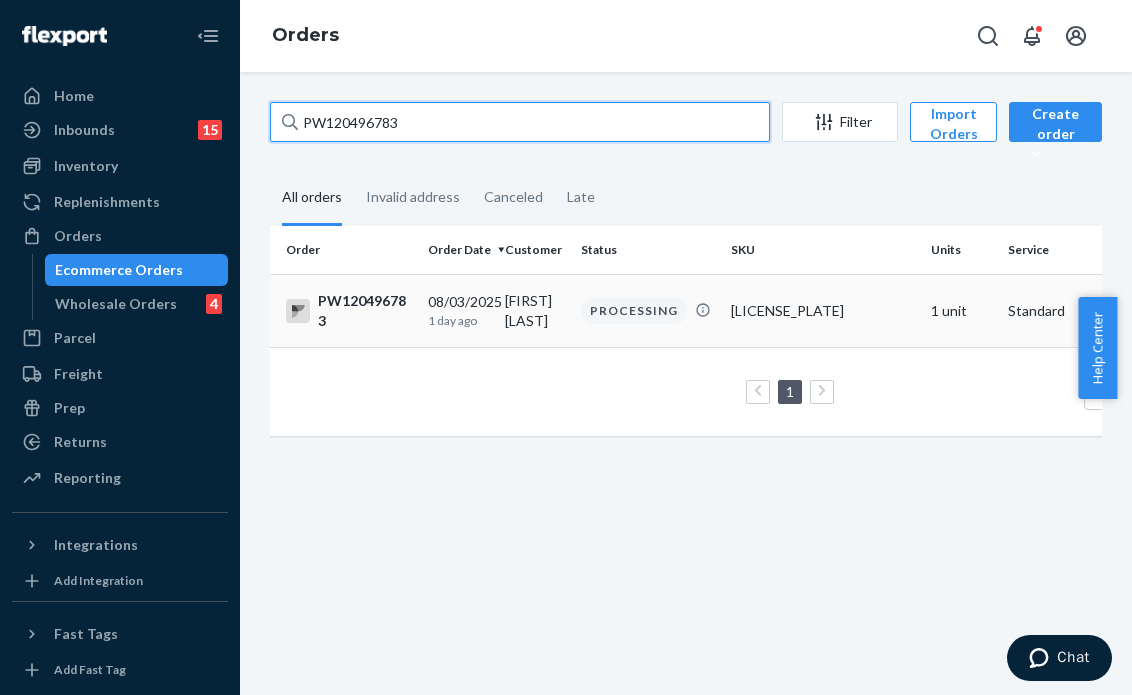 type on "PW120496783" 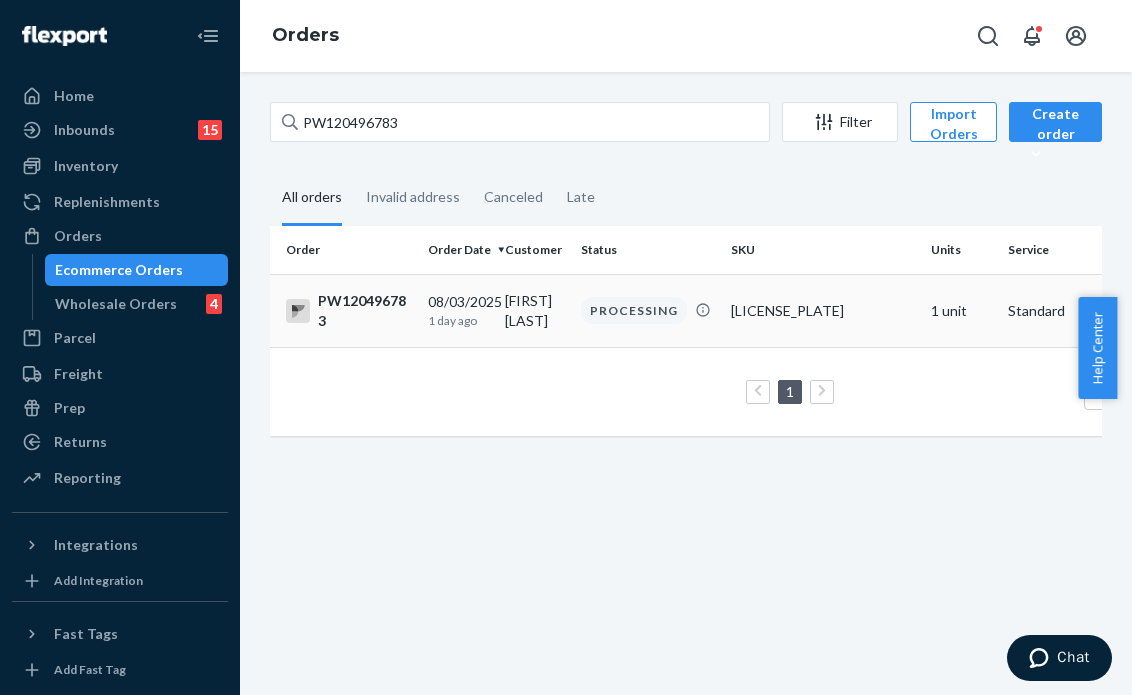 click on "PROCESSING" at bounding box center [634, 310] 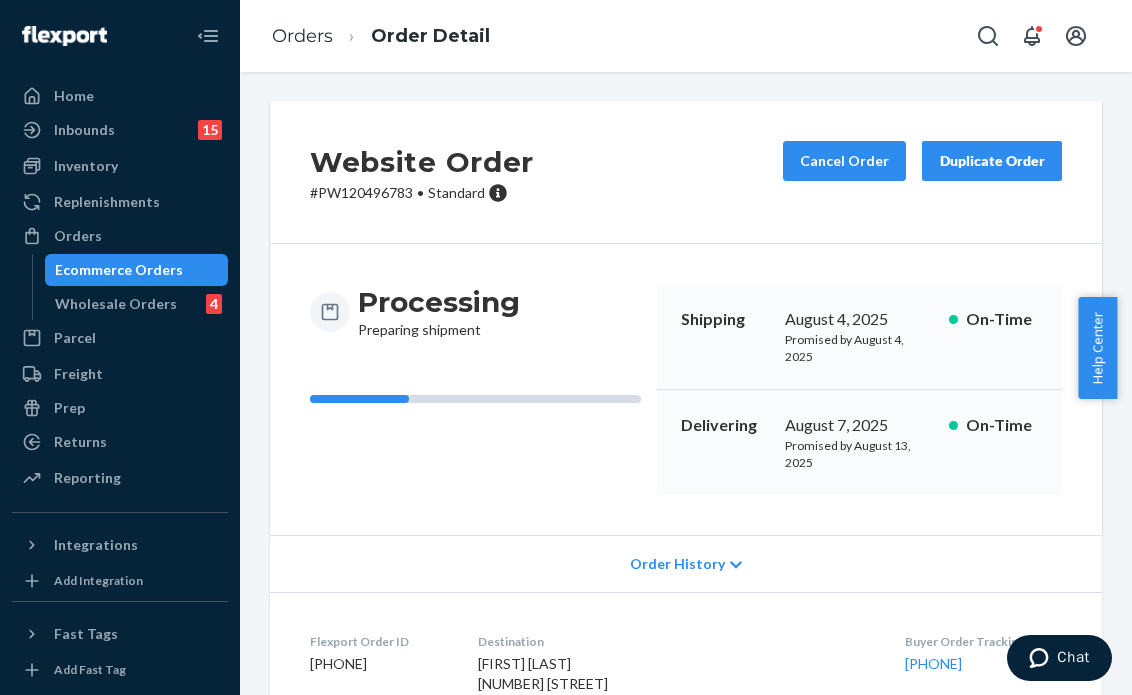 scroll, scrollTop: 0, scrollLeft: 0, axis: both 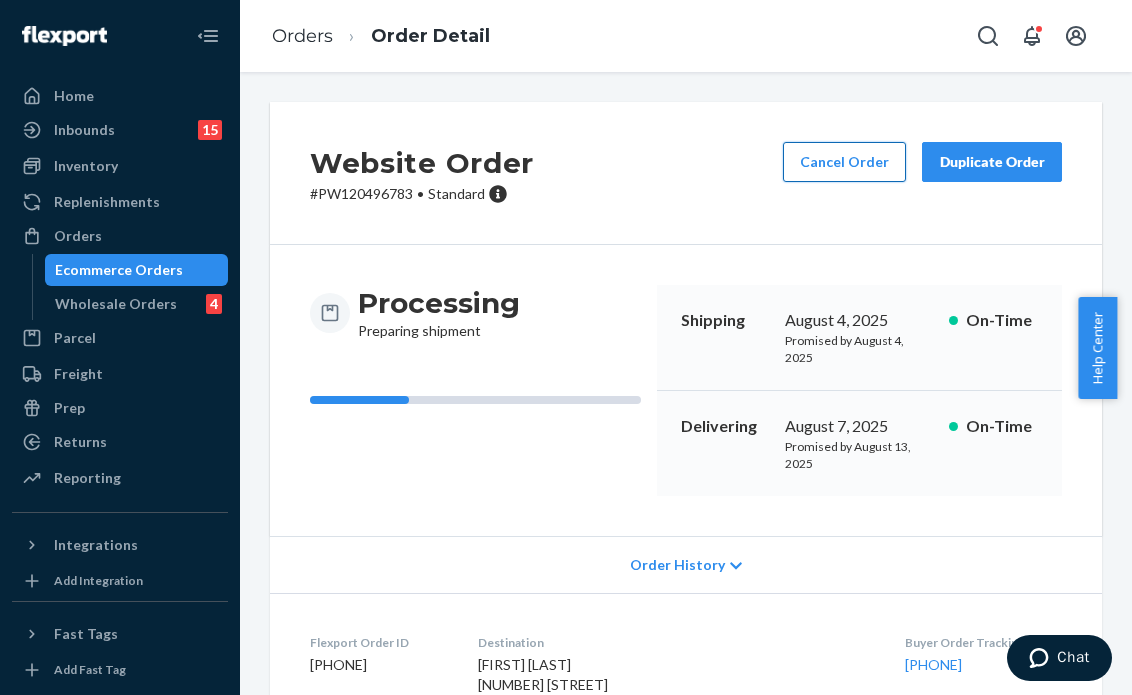click on "Cancel Order" at bounding box center [844, 162] 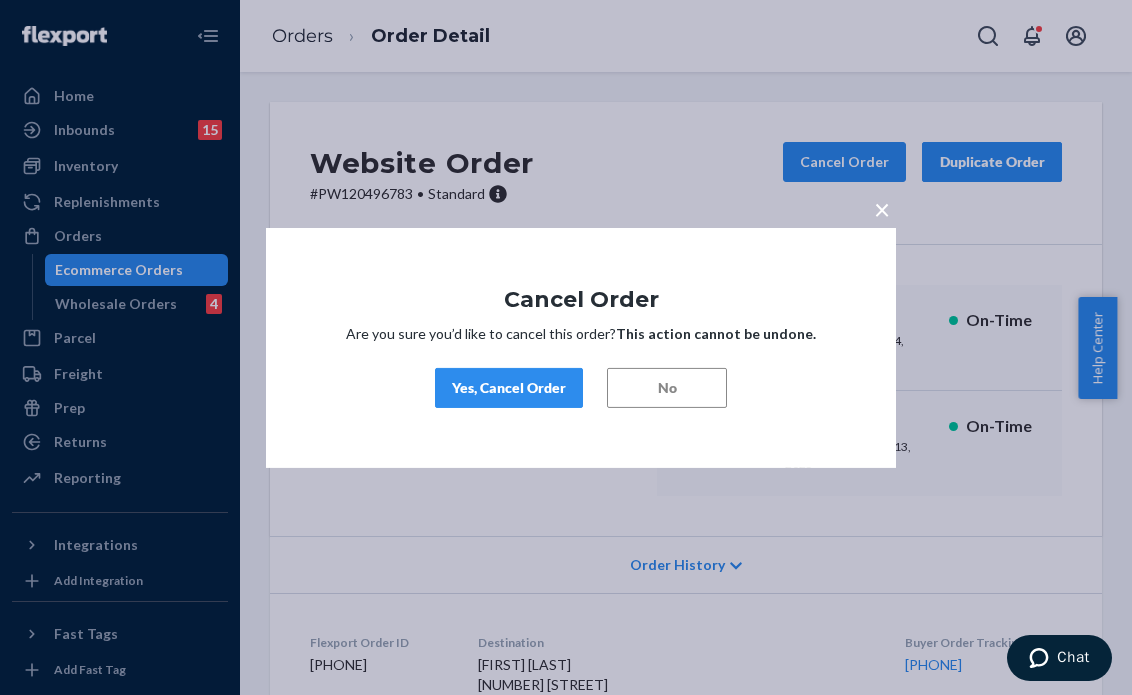 click on "Yes, Cancel Order" at bounding box center (509, 388) 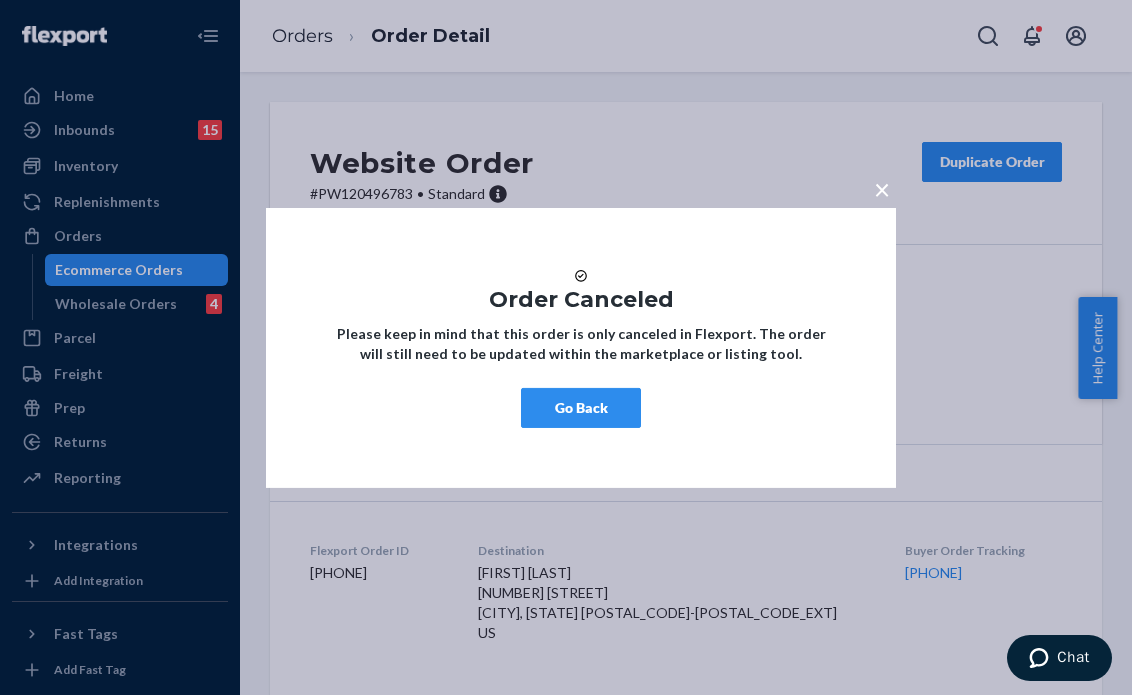click on "Go Back" at bounding box center (581, 408) 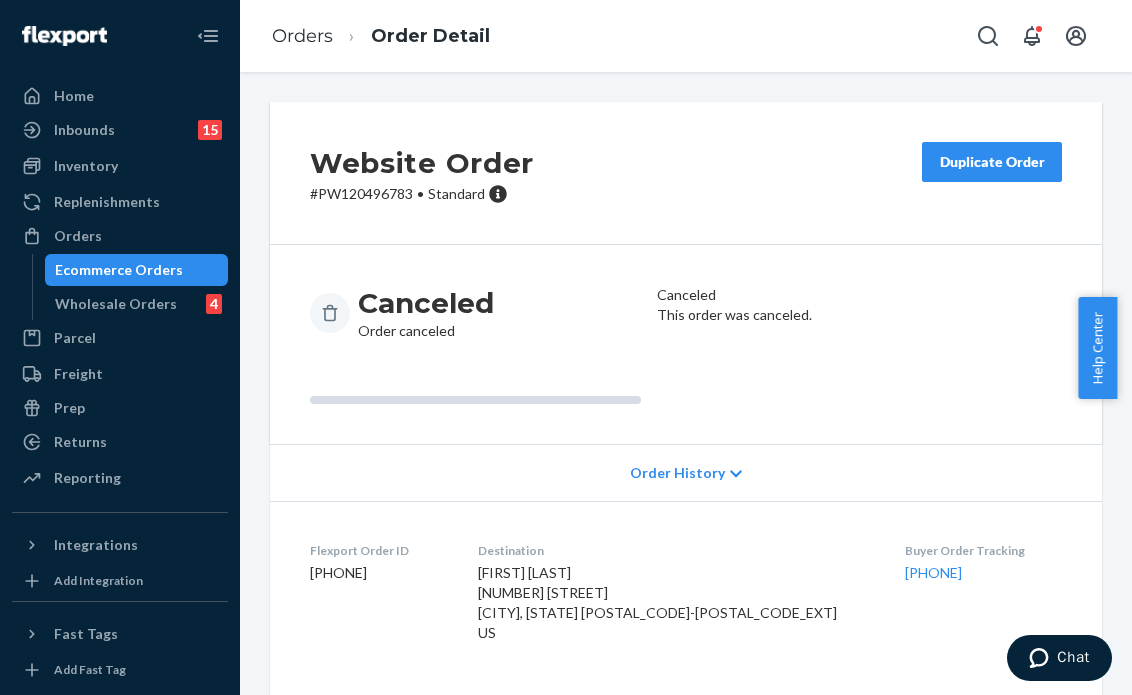click on "Canceled Order canceled Canceled This order was canceled." at bounding box center (686, 344) 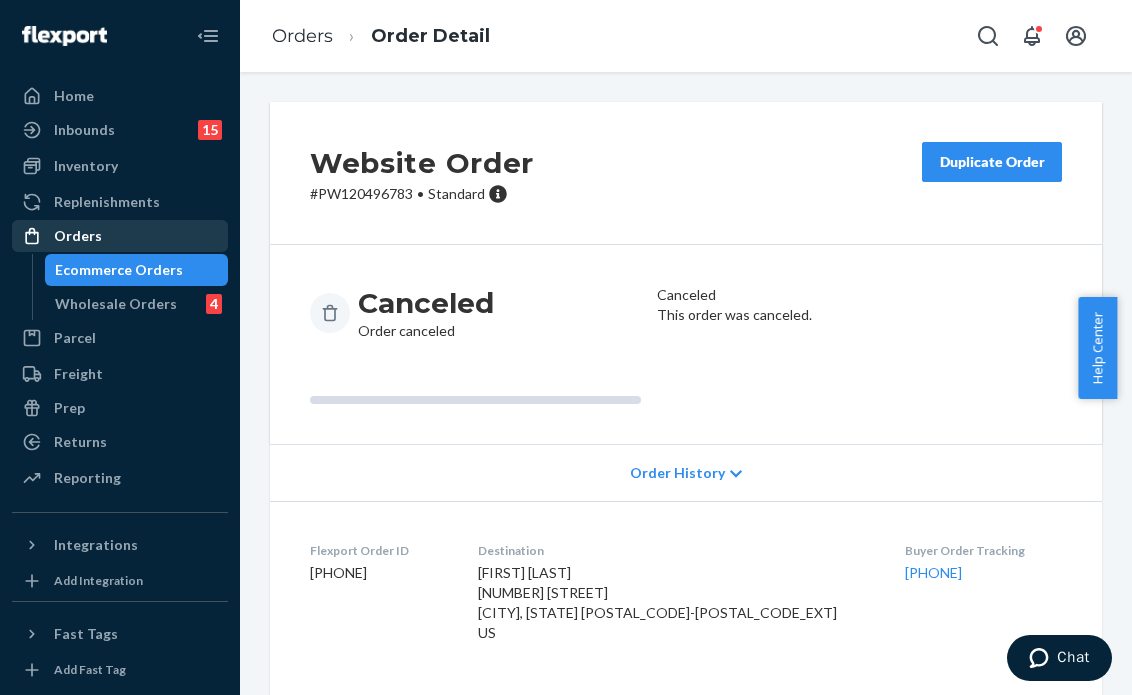 click on "Orders" at bounding box center (120, 236) 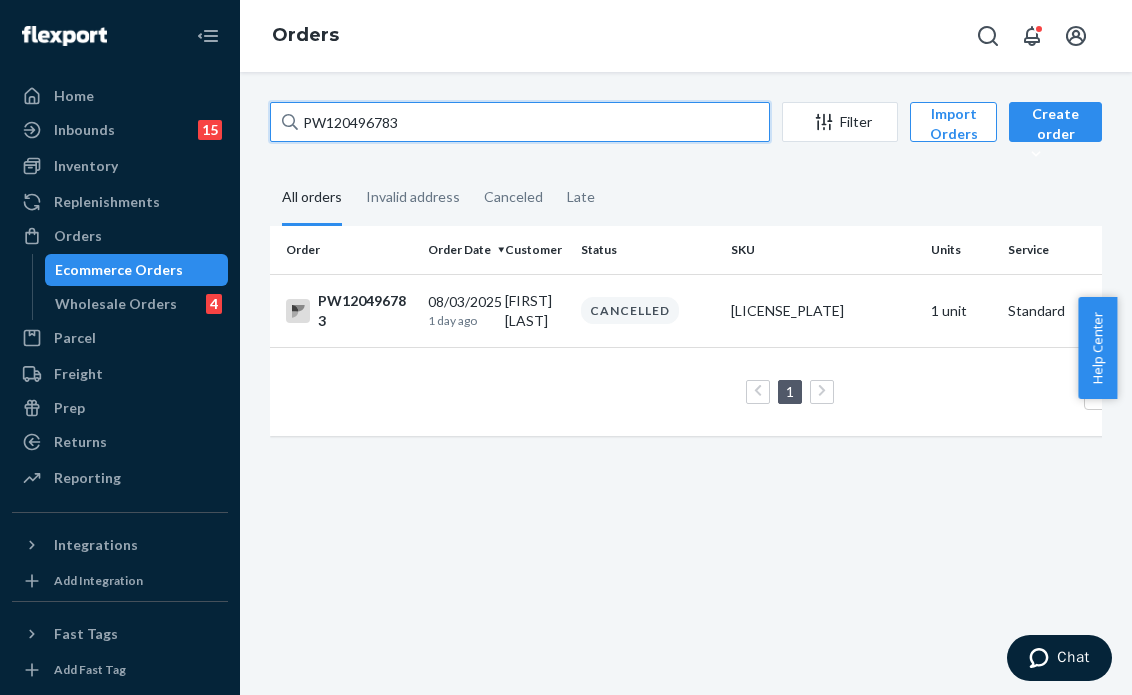 drag, startPoint x: 420, startPoint y: 120, endPoint x: 150, endPoint y: 61, distance: 276.37112 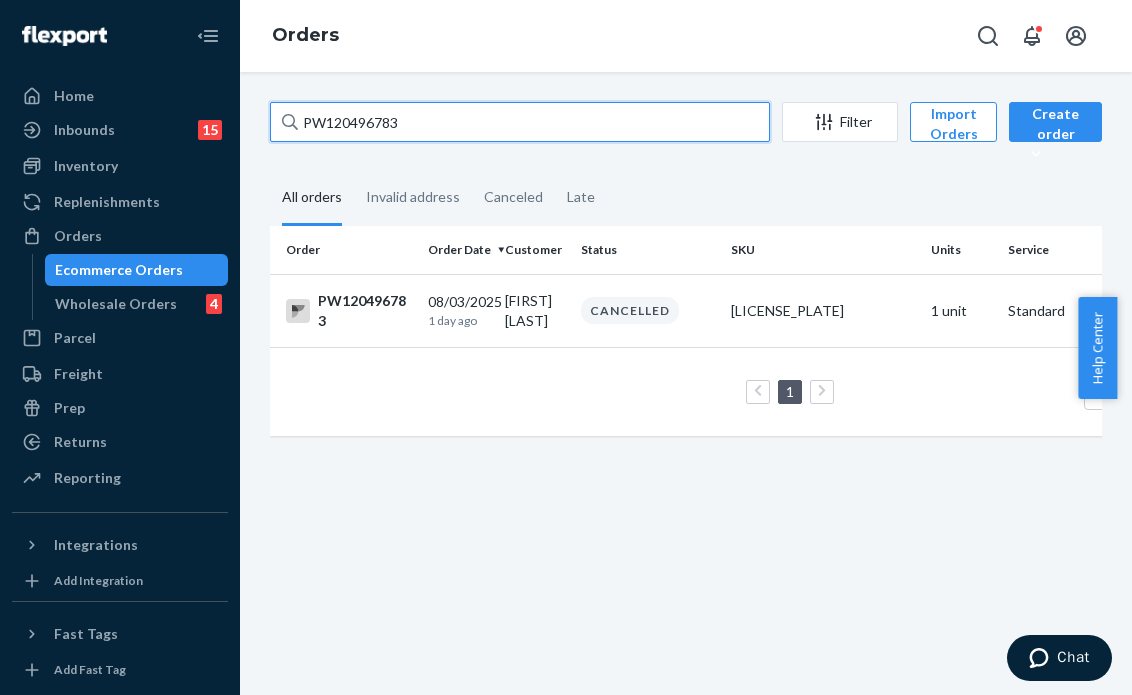 click on "Home Inbounds 15 Shipping Plans Problems 15 Inventory Products Branded Packaging Replenishments OrdersEcommerce Orders Wholesale Orders 4 Parcel Parcel orders Integrations Freight Prep Returns All Returns Settings Packages Reporting Reports Analytics Integrations Add Integration Fast Tags Add Fast Tag Settings Talk to Support Help Center Give Feedback Orders [PRODUCT_ID] Filter Import Orders Create orderEcommerce order Removal order All orders Invalid address Canceled Late Order Order Date Customer Status SKU Units Service Fee [PRODUCT_ID] [DATE] 1 day ago [FIRST] [LAST] CANCELLED [LICENSE_PLATE] 1 unit Standard 1 100 results per page" at bounding box center [566, 347] 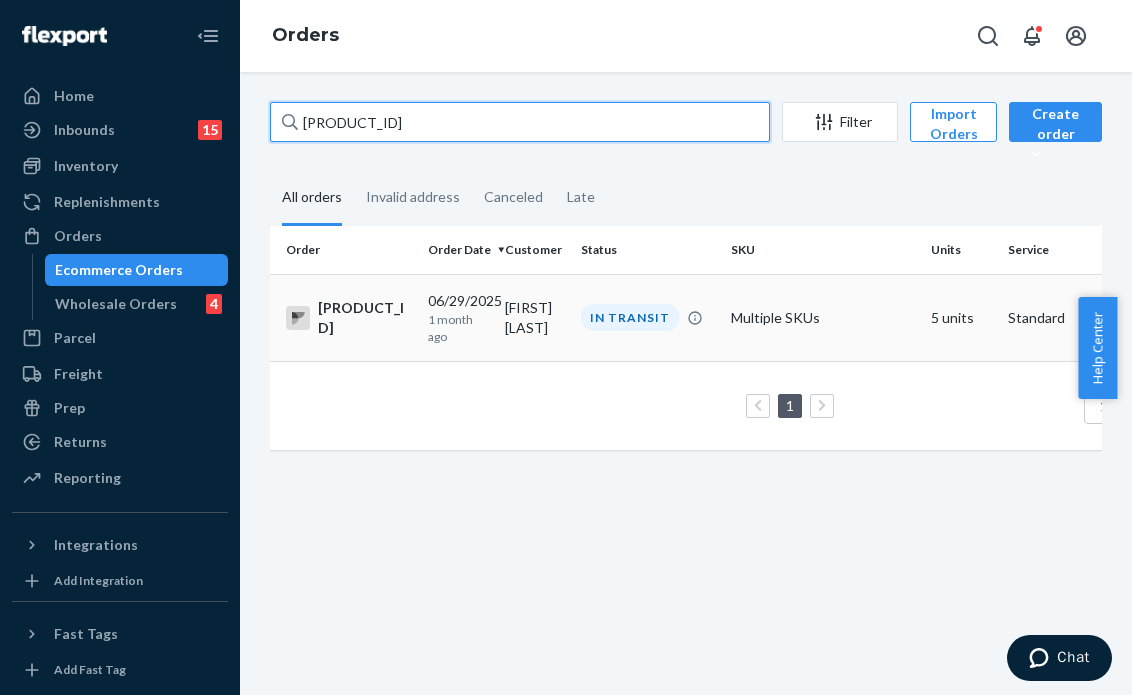 type on "[PRODUCT_ID]" 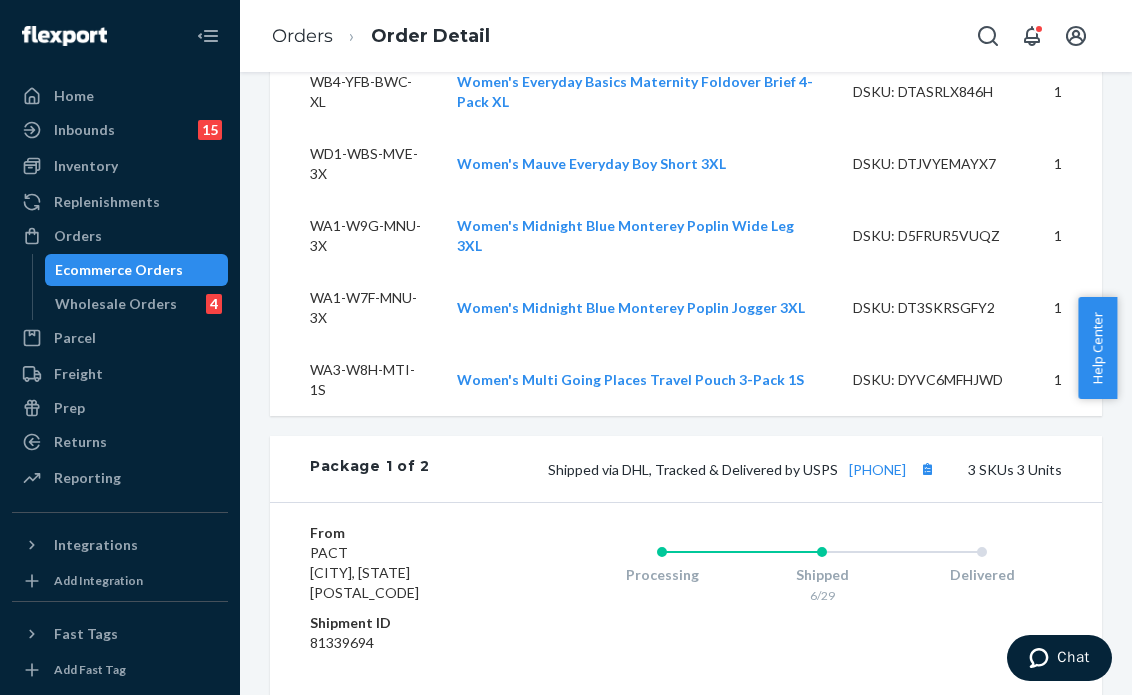 scroll, scrollTop: 1100, scrollLeft: 0, axis: vertical 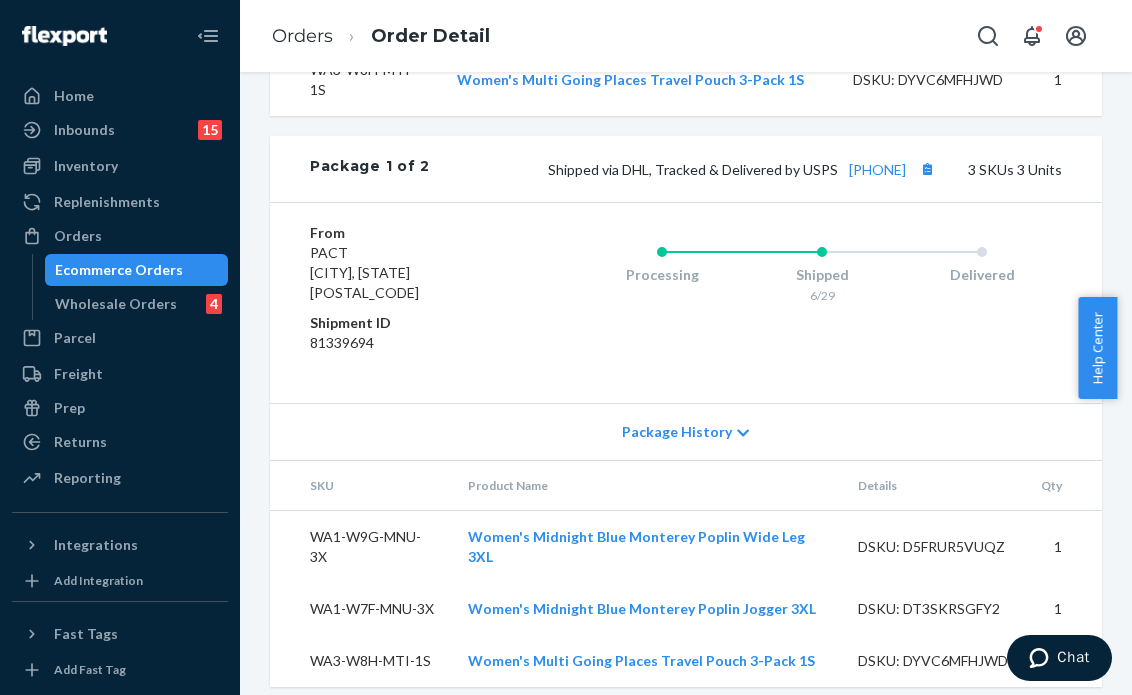 click on "Website Order # [PRODUCT_ID] • Standard  /  $14.92 View Details Create Return Duplicate Order In Transit Packages may be lost Your package may be lost Packages are rarely this late and we're sorry this still hasn't arrived. If you haven't heard from us, please submit a claim. Shipped Date: [DATE] Promised Delivery Date: [DATE] Submit Lost Claim Order History Flexport Order ID 131191172 Destination [FIRST] [LAST]
[NUMBER] [STREET]
[CITY], [STATE] [POSTAL_CODE]-[POSTAL_CODE_EXT]
US Buyer Order Tracking 131191172 SKU Product Name Details Qty [LICENSE_PLATE] Women's Everyday Basics Maternity Foldover Brief 4-Pack XL DSKU: [PRODUCT_ID] 1 [LICENSE_PLATE] Women's Mauve Everyday Boy Short 3XL DSKU: [PRODUCT_ID] 1 [LICENSE_PLATE] Women's Midnight Blue Monterey Poplin Wide Leg 3XL DSKU: [PRODUCT_ID] 1 [LICENSE_PLATE] Women's Midnight Blue Monterey Poplin Jogger 3XL DSKU: [PRODUCT_ID] 1 [LICENSE_PLATE] Women's Multi Going Places Travel Pouch 3-Pack 1S DSKU: [PRODUCT_ID] 1 Package 1 of 2 Shipped via DHL, Tracked & Delivered by USPS" at bounding box center (686, 104) 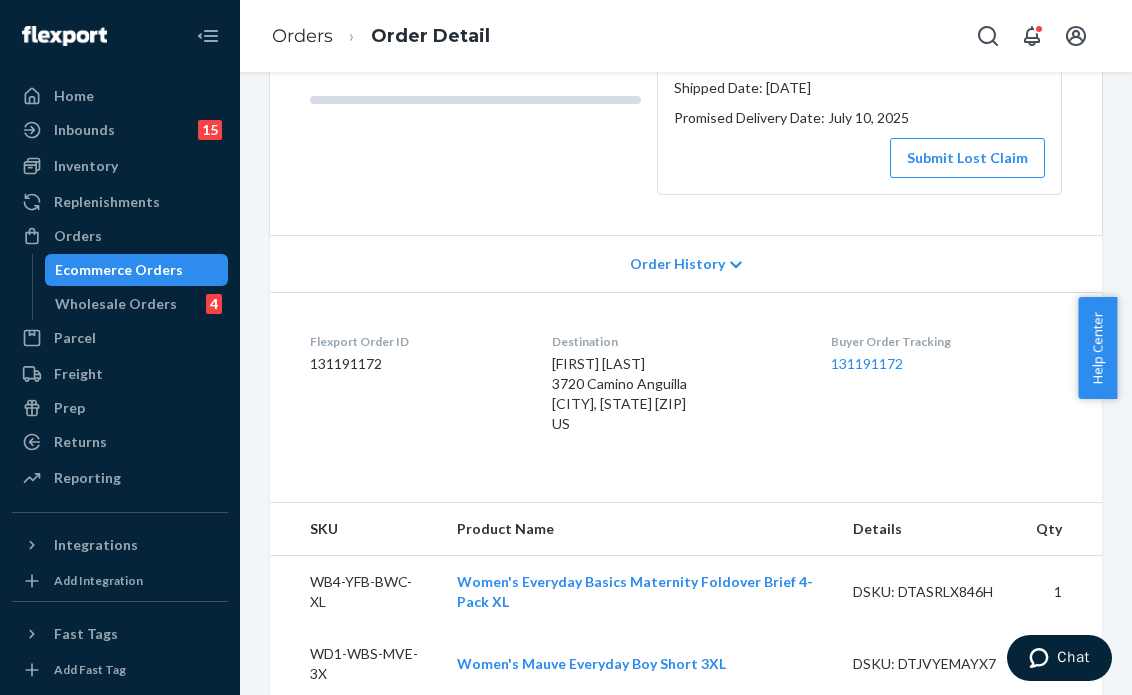 scroll, scrollTop: 0, scrollLeft: 0, axis: both 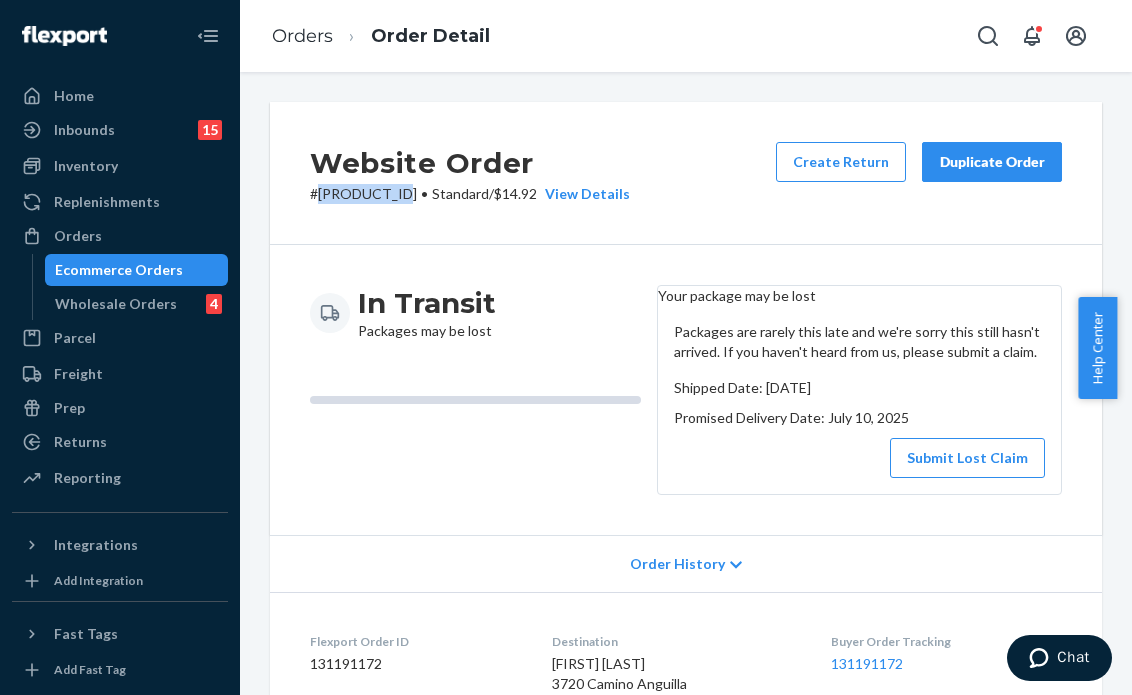 drag, startPoint x: 413, startPoint y: 195, endPoint x: 318, endPoint y: 199, distance: 95.084175 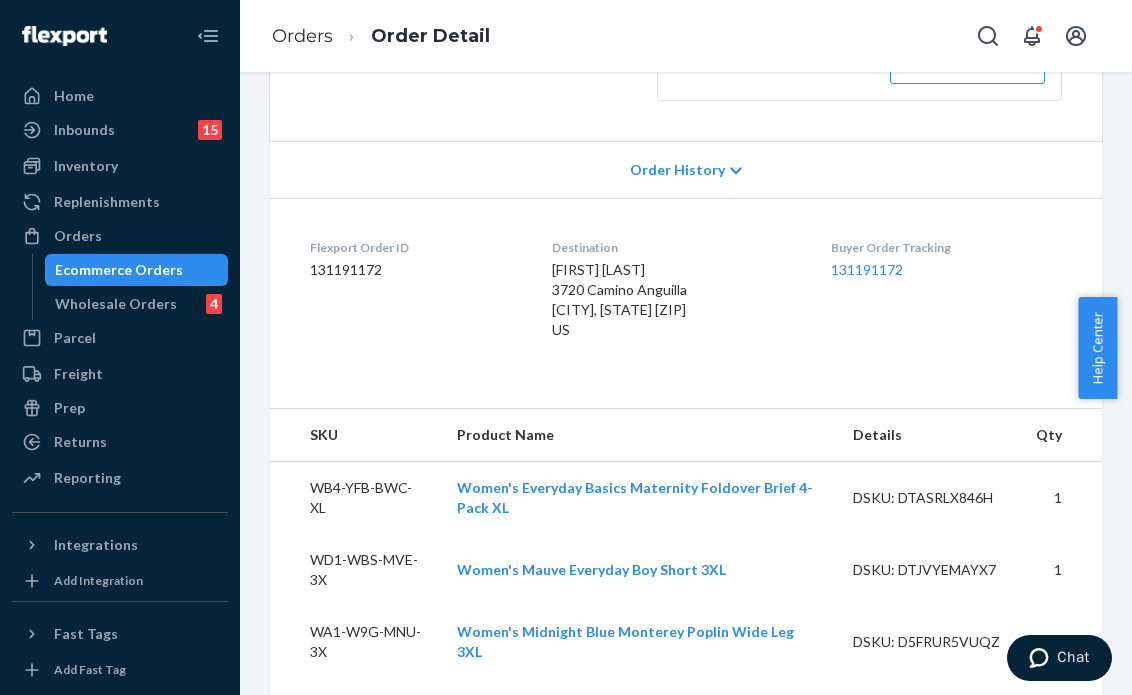 scroll, scrollTop: 600, scrollLeft: 0, axis: vertical 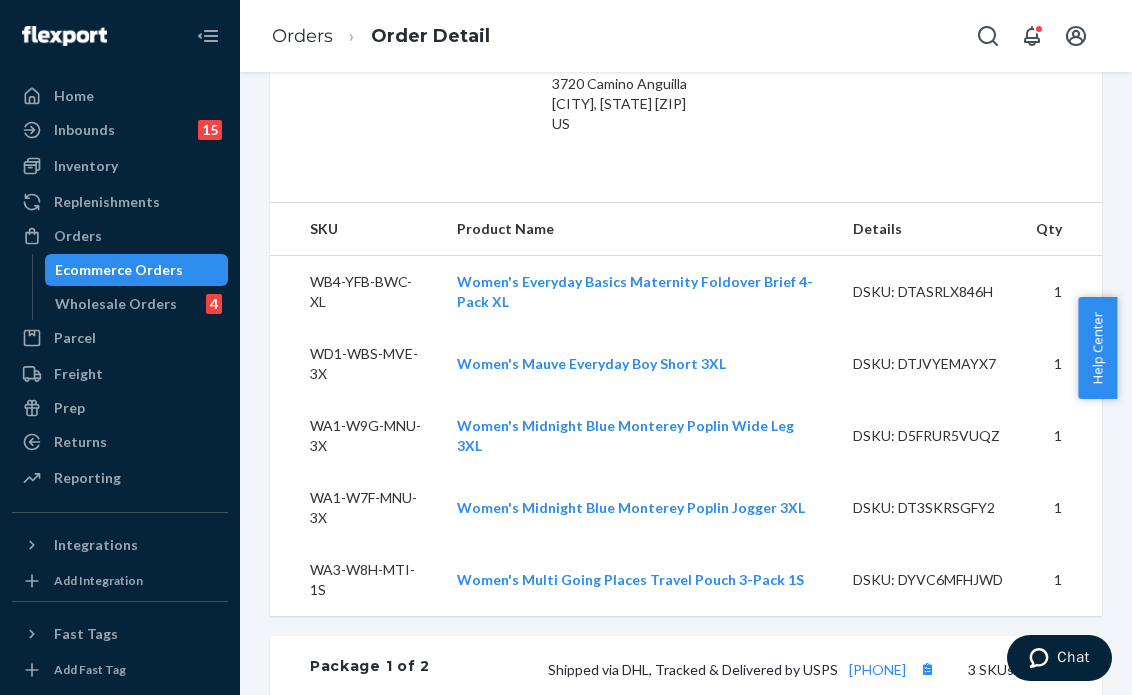 click on "Website Order # [PRODUCT_ID] • Standard  /  $14.92 View Details Create Return Duplicate Order In Transit Packages may be lost Your package may be lost Packages are rarely this late and we're sorry this still hasn't arrived. If you haven't heard from us, please submit a claim. Shipped Date: [DATE] Promised Delivery Date: [DATE] Submit Lost Claim Order History Flexport Order ID 131191172 Destination [FIRST] [LAST]
[NUMBER] [STREET]
[CITY], [STATE] [POSTAL_CODE]-[POSTAL_CODE_EXT]
US Buyer Order Tracking 131191172 SKU Product Name Details Qty [LICENSE_PLATE] Women's Everyday Basics Maternity Foldover Brief 4-Pack XL DSKU: [PRODUCT_ID] 1 [LICENSE_PLATE] Women's Mauve Everyday Boy Short 3XL DSKU: [PRODUCT_ID] 1 [LICENSE_PLATE] Women's Midnight Blue Monterey Poplin Wide Leg 3XL DSKU: [PRODUCT_ID] 1 [LICENSE_PLATE] Women's Midnight Blue Monterey Poplin Jogger 3XL DSKU: [PRODUCT_ID] 1 [LICENSE_PLATE] Women's Multi Going Places Travel Pouch 3-Pack 1S DSKU: [PRODUCT_ID] 1 Package 1 of 2 Shipped via DHL, Tracked & Delivered by USPS" at bounding box center (686, 604) 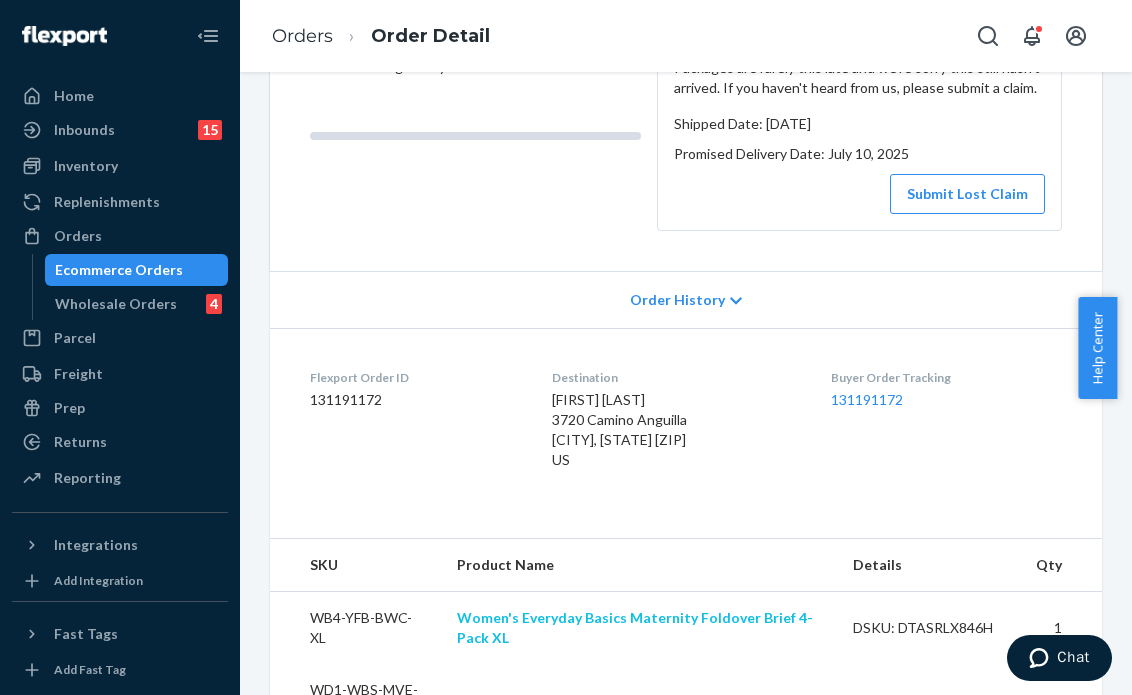 scroll, scrollTop: 0, scrollLeft: 0, axis: both 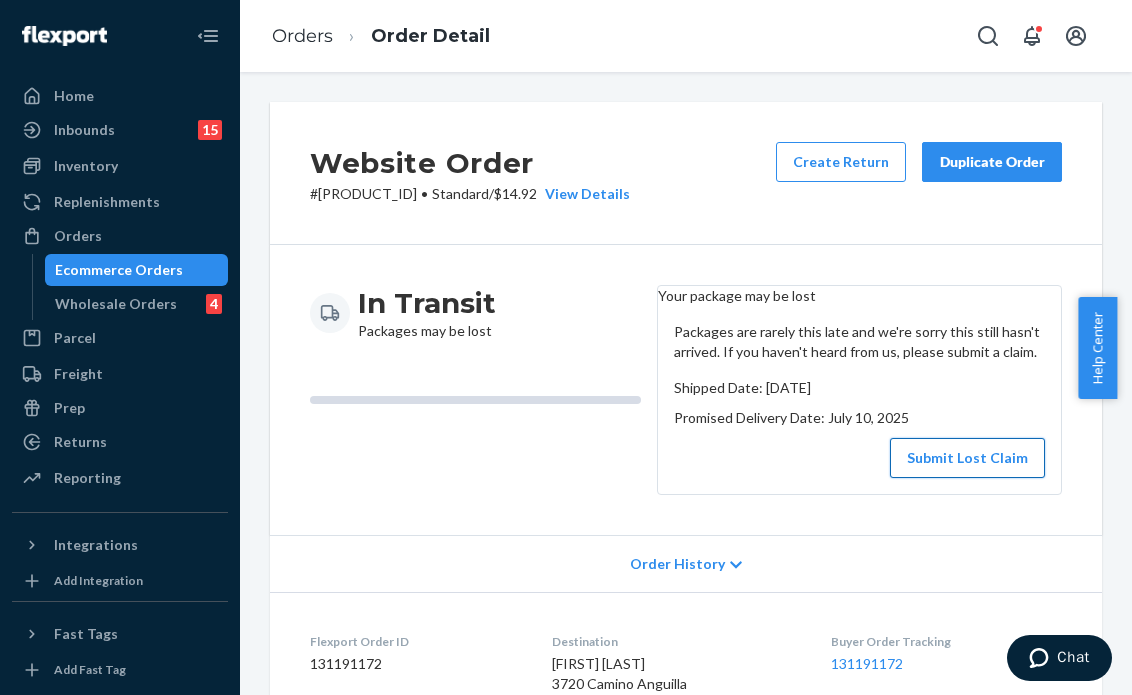 click on "Submit Lost Claim" at bounding box center (967, 458) 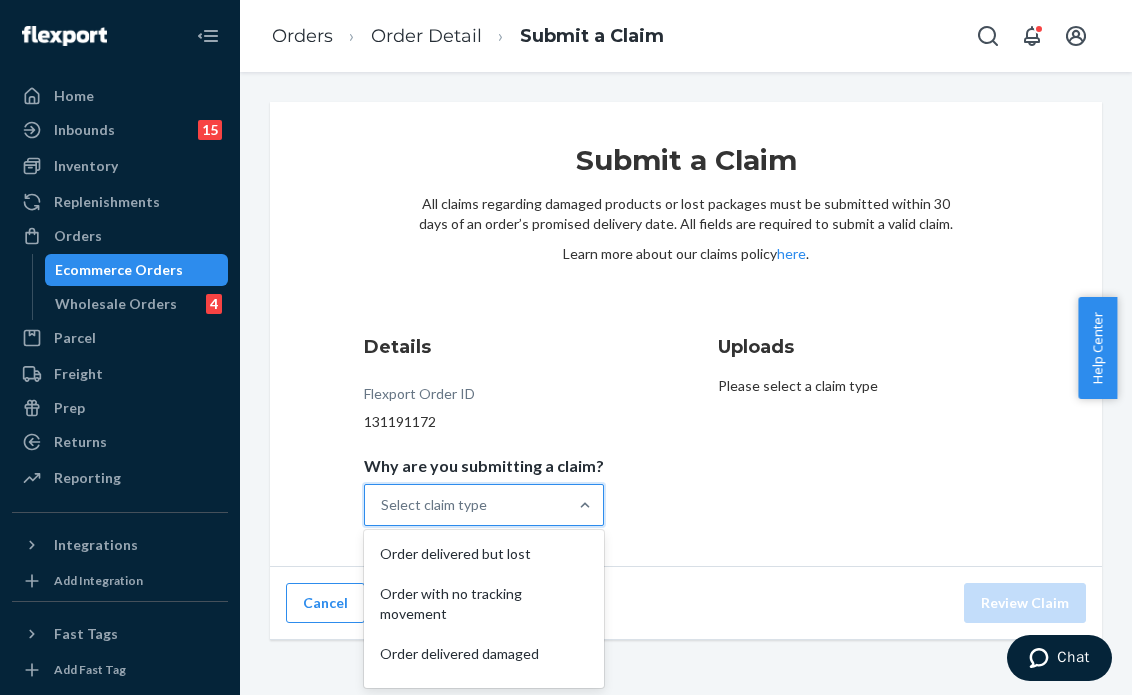 click on "Select claim type" at bounding box center [466, 505] 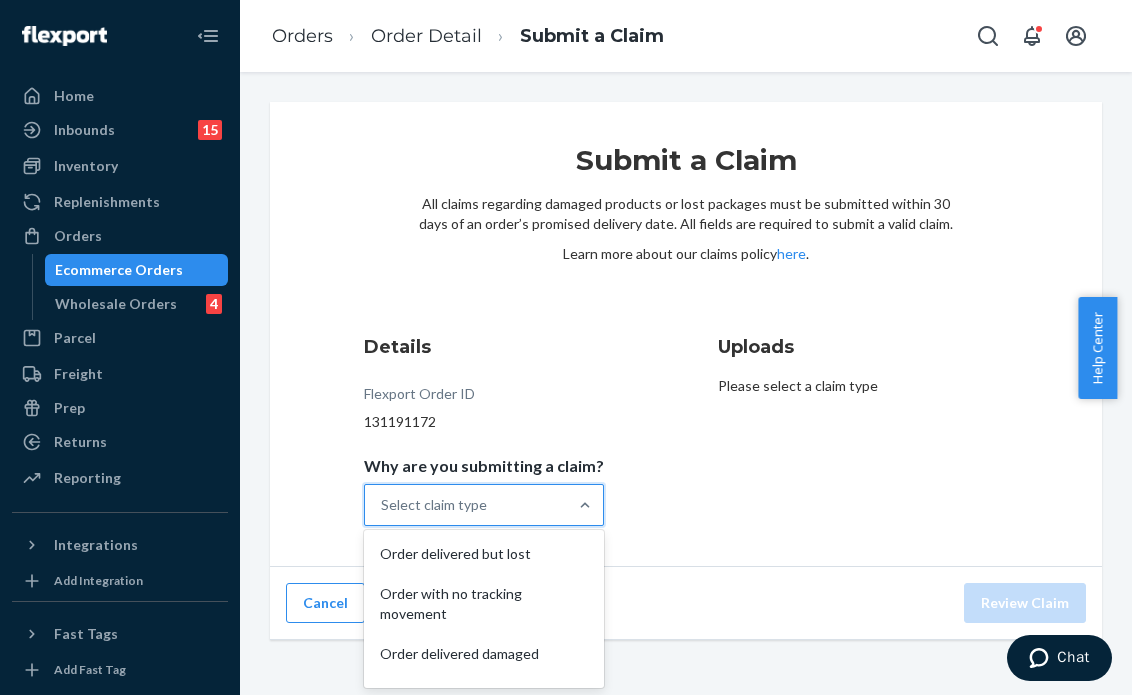 click on "Why are you submitting a claim?      option Order delivered but lost focused, 1 of 5. 5 results available. Use Up and Down to choose options, press Enter to select the currently focused option, press Escape to exit the menu, press Tab to select the option and exit the menu. Select claim type Order delivered but lost Order with no tracking movement Order delivered damaged Incorrect product Missing product" at bounding box center (382, 505) 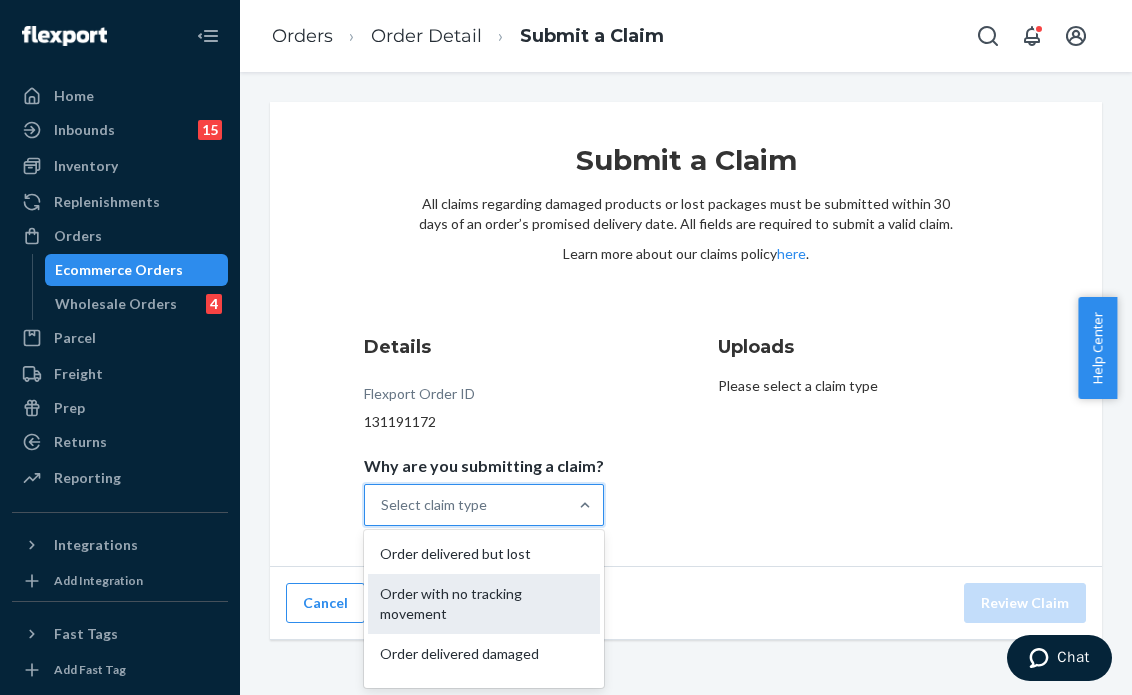 click on "Order with no tracking movement" at bounding box center [484, 604] 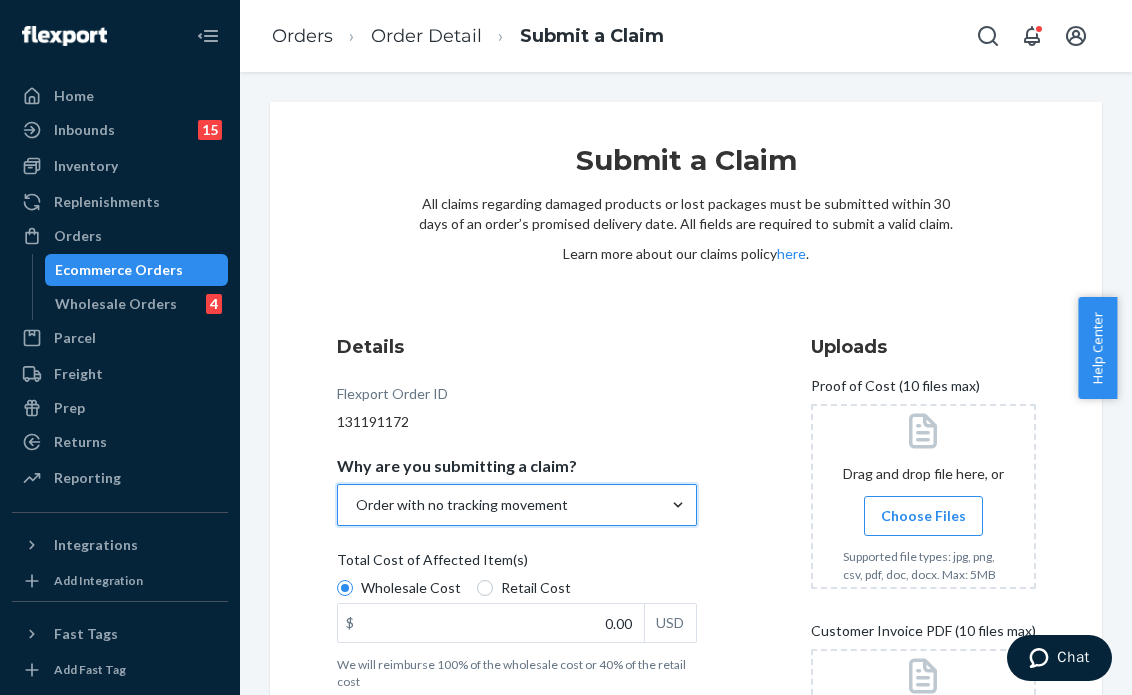 scroll, scrollTop: 400, scrollLeft: 0, axis: vertical 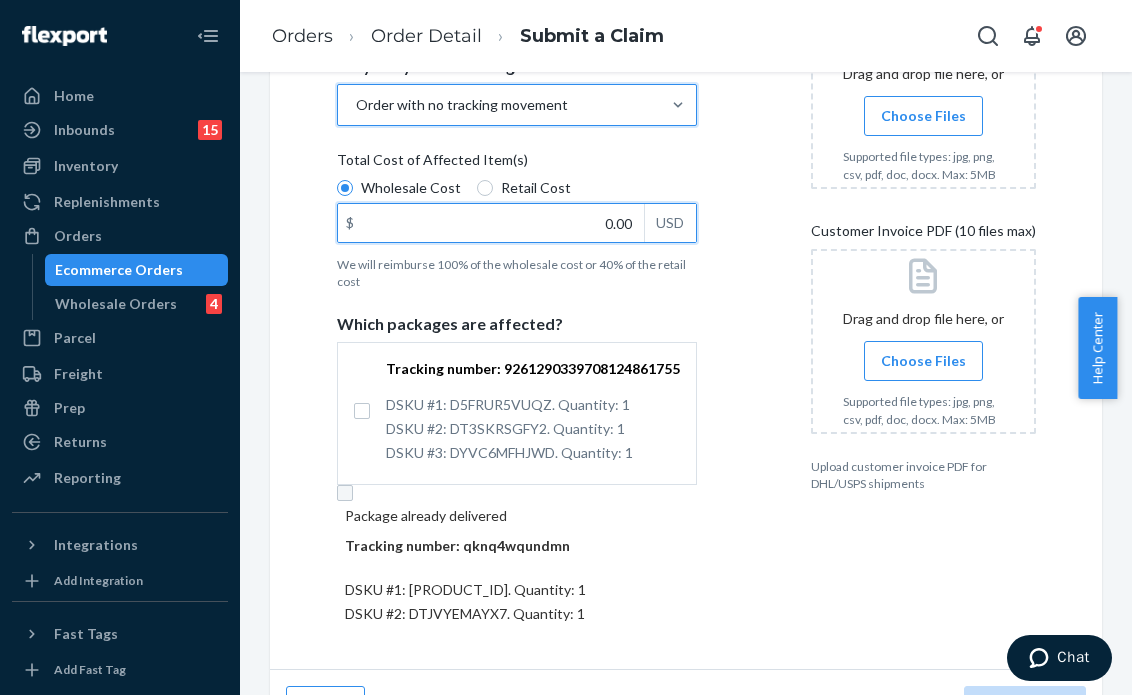 click on "0.00" at bounding box center [491, 223] 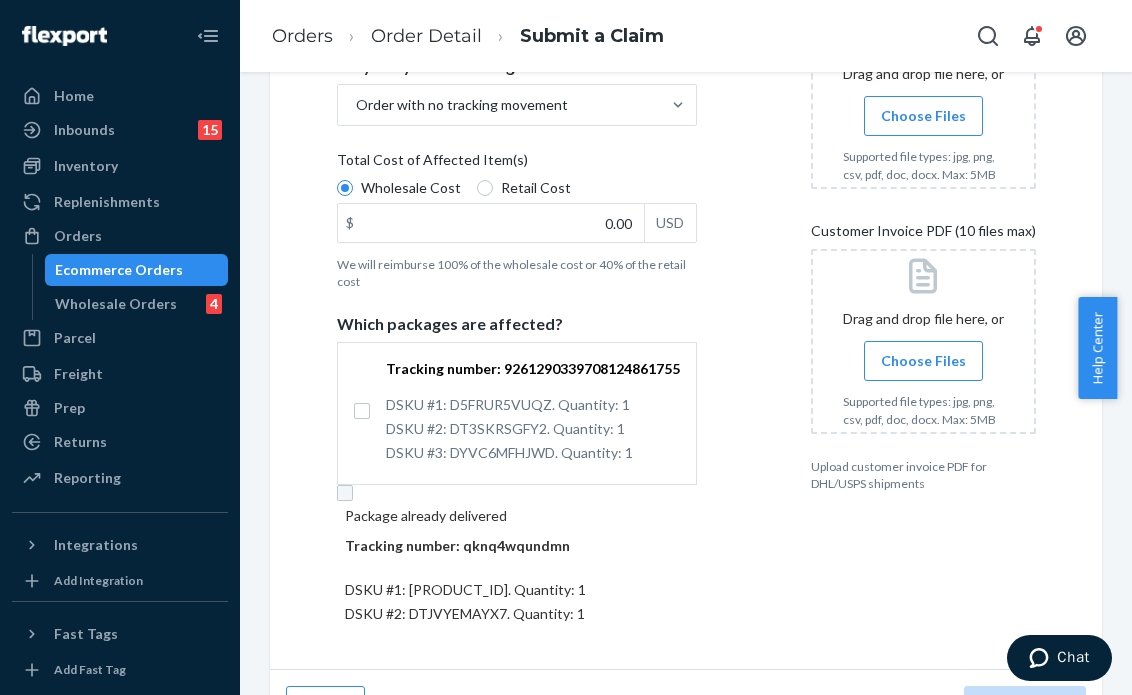 click on "Tracking number: 9261290339708124861755 DSKU #1: D5FRUR5VUQZ. Quantity: 1 DSKU #2: DT3SKRSGFY2. Quantity: 1 DSKU #3: DYVC6MFHJWD. Quantity: 1" at bounding box center (517, 411) 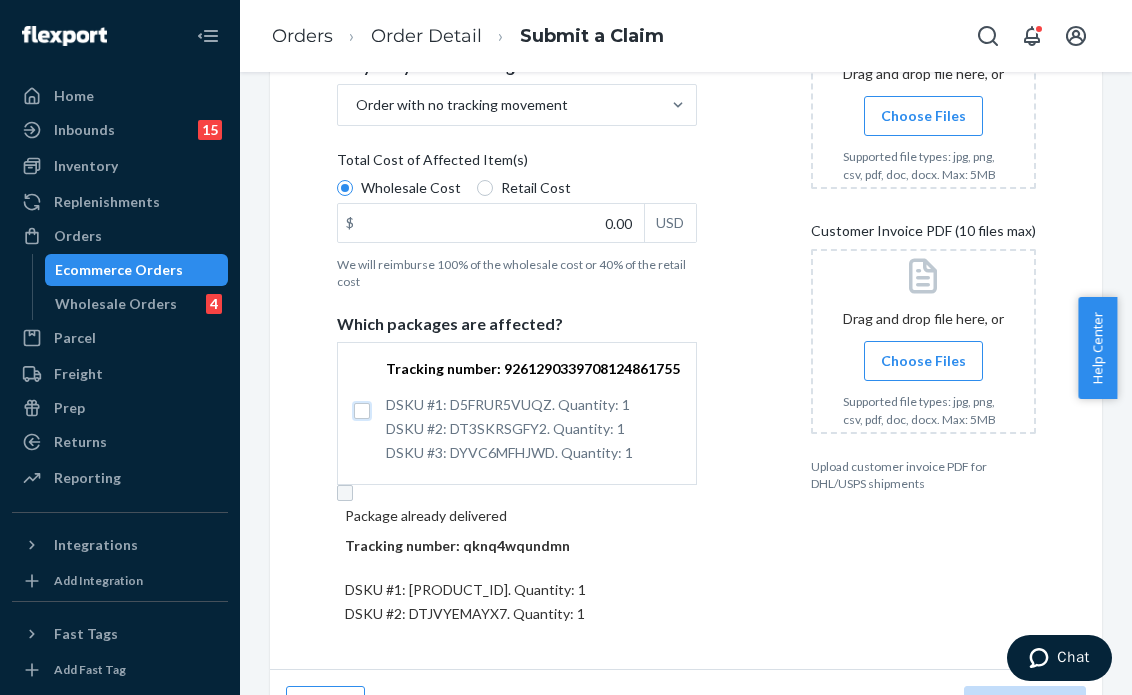 click on "Tracking number: 9261290339708124861755 DSKU #1: D5FRUR5VUQZ. Quantity: 1 DSKU #2: DT3SKRSGFY2. Quantity: 1 DSKU #3: DYVC6MFHJWD. Quantity: 1" at bounding box center (362, 411) 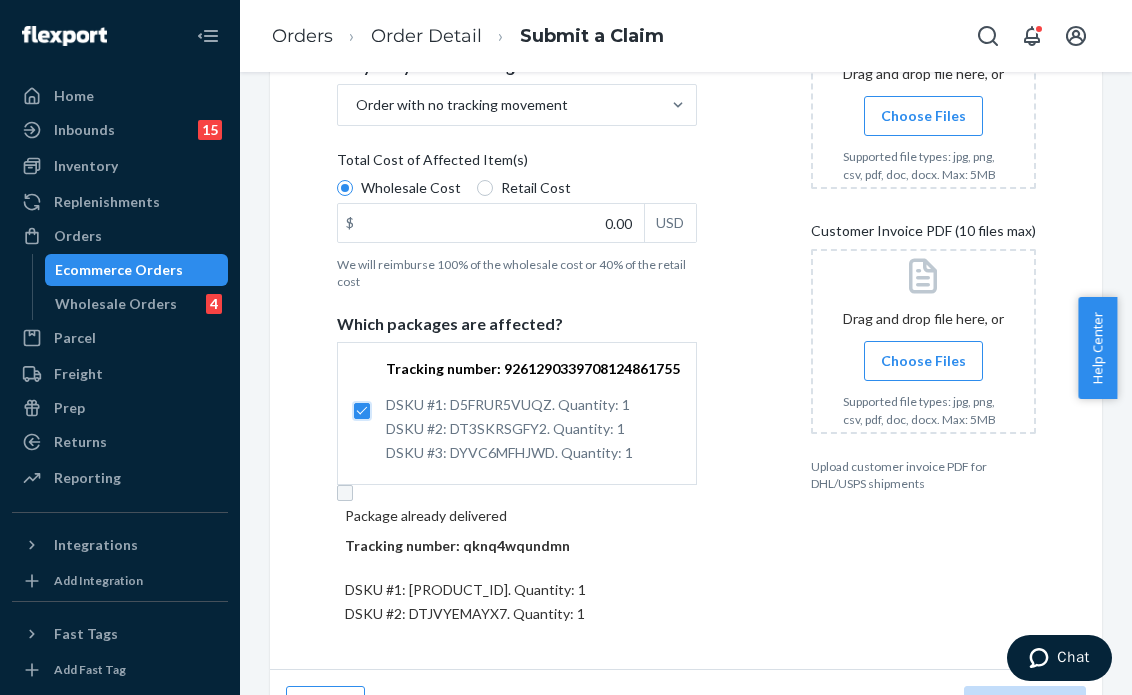 checkbox on "true" 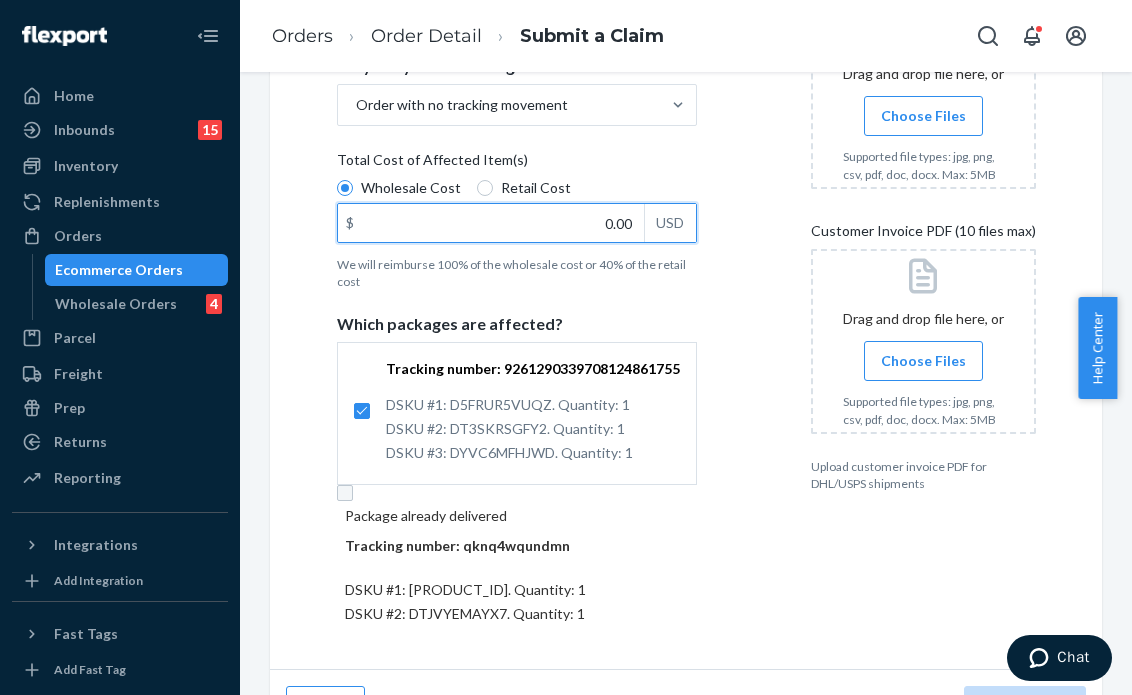 click on "0.00" at bounding box center [491, 223] 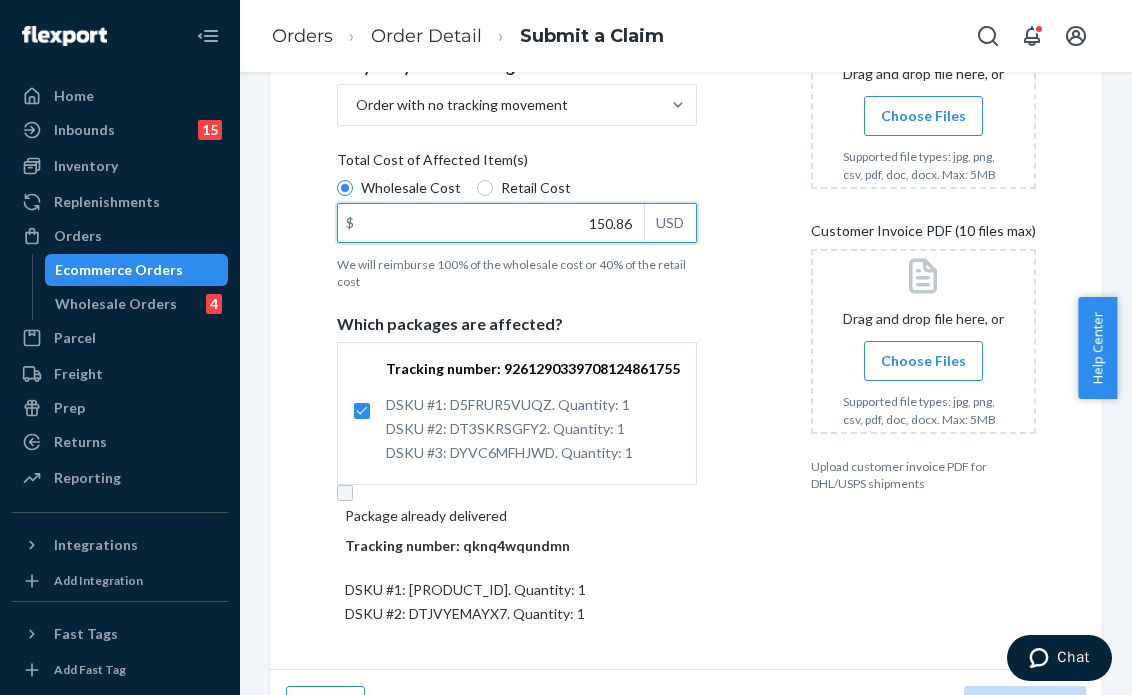 drag, startPoint x: 592, startPoint y: 222, endPoint x: 697, endPoint y: 234, distance: 105.68349 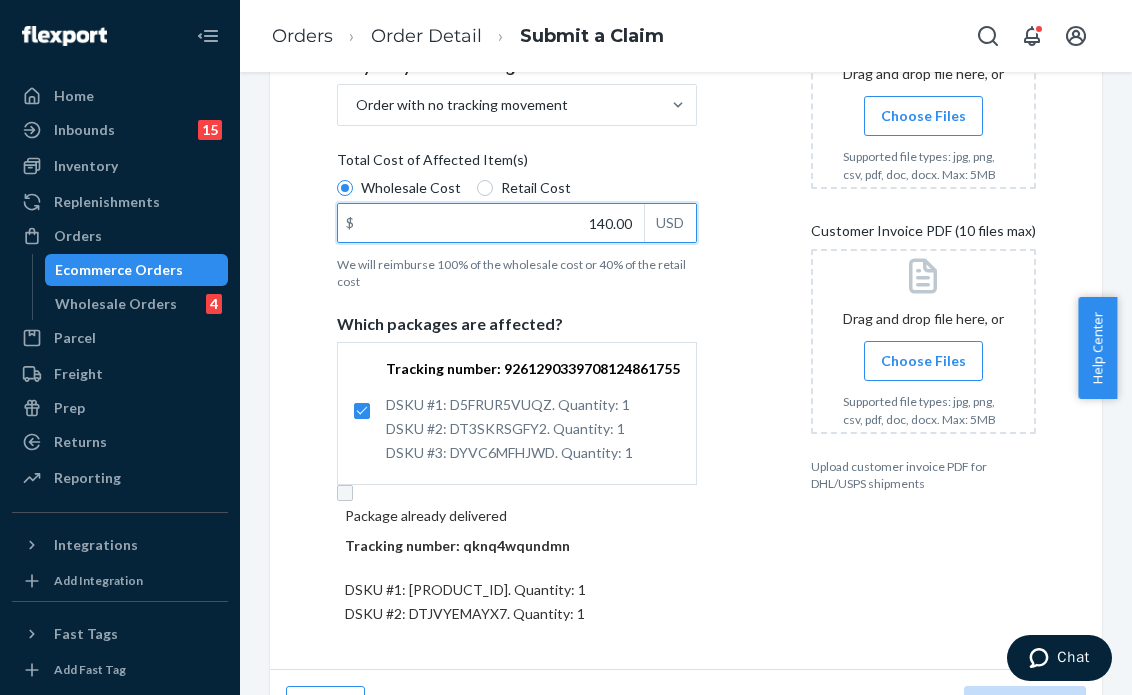 type on "140.00" 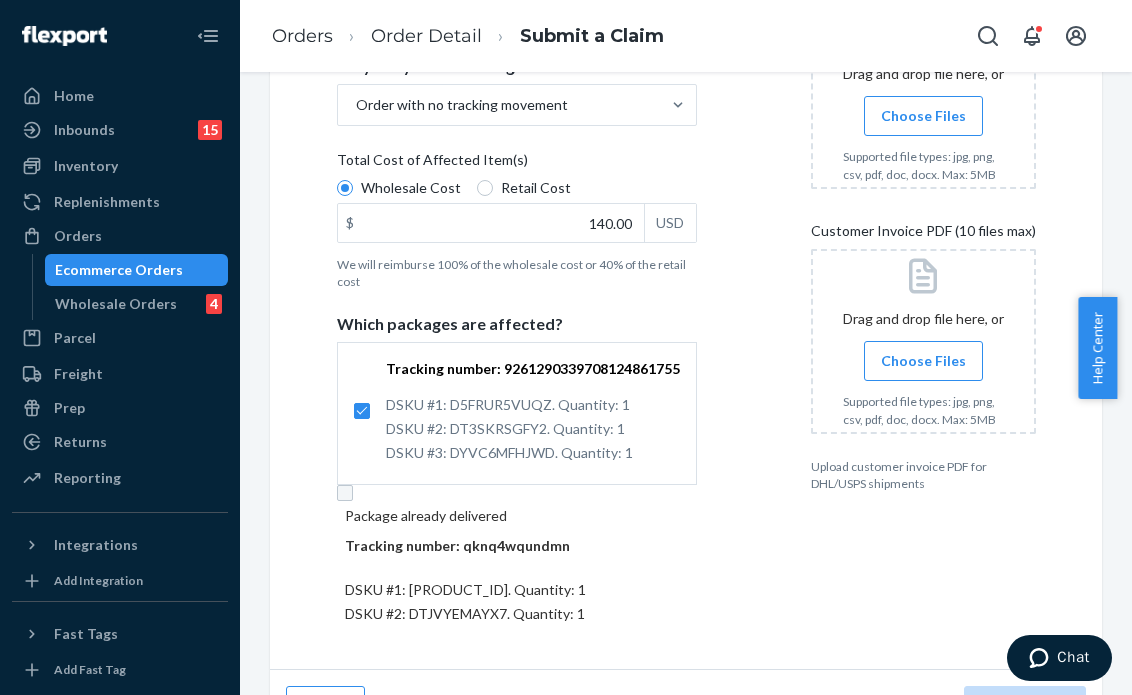 drag, startPoint x: 756, startPoint y: 359, endPoint x: 771, endPoint y: 353, distance: 16.155495 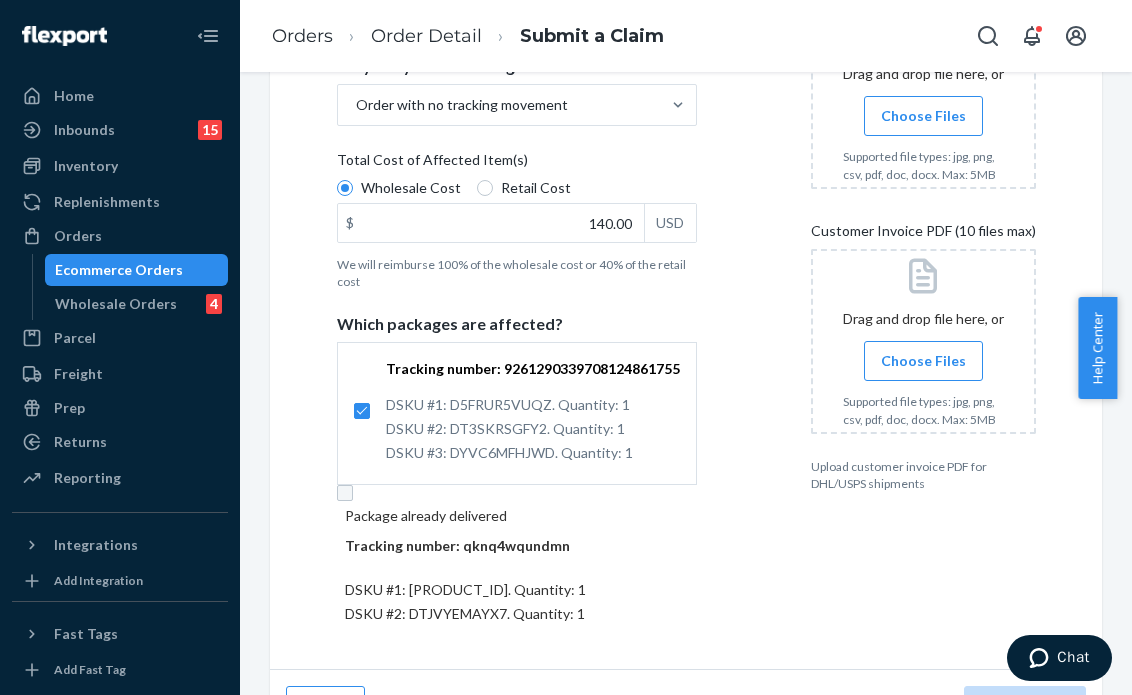 click on "Details Flexport Order ID 131191172 Why are you submitting a claim? Order with no tracking movement Total Cost of Affected Item(s) Wholesale Cost Retail Cost $ 140.00 USD We will reimburse 100% of the wholesale cost or 40% of the retail cost Which packages are affected? Tracking number: 9261290339708124861755 DSKU #1: D5FRUR5VUQZ. Quantity: 1 DSKU #2: DT3SKRSGFY2. Quantity: 1 DSKU #3: DYVC6MFHJWD. Quantity: 1 Package already delivered Tracking number: qknq4wqundmn DSKU #1: DTASRLX846H. Quantity: 1 DSKU #2: DTJVYEMAYX7. Quantity: 1 Uploads Proof of Cost (10 files max) Drag and drop file here, or Choose Files Supported file types: jpg, png, csv, pdf, doc, docx.  Max: 5MB Customer Invoice PDF (10 files max) Drag and drop file here, or Choose Files Supported file types: jpg, png, csv, pdf, doc, docx.  Max: 5MB Upload customer invoice PDF for DHL/USPS shipments" at bounding box center (686, 281) 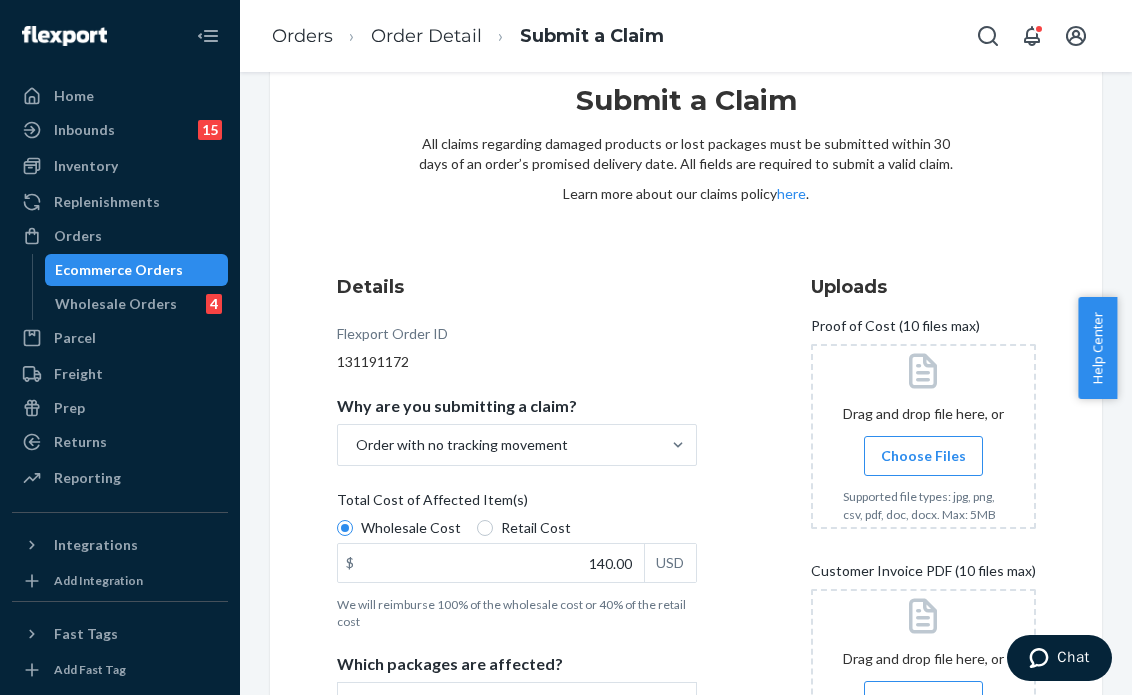 scroll, scrollTop: 0, scrollLeft: 0, axis: both 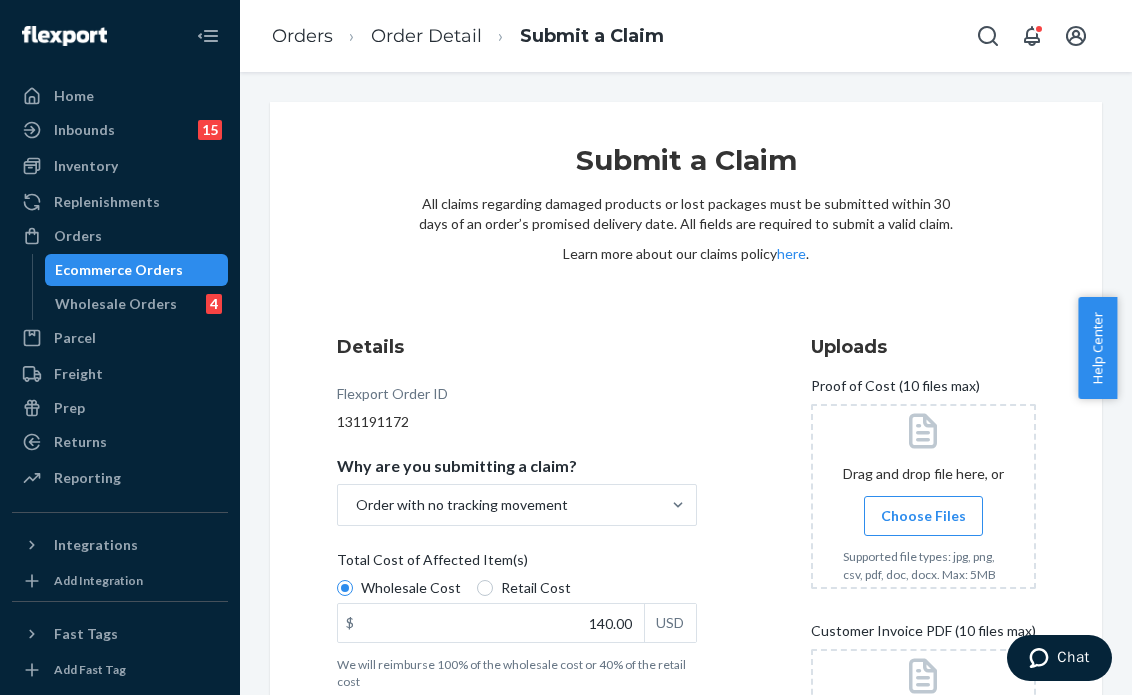 click on "Choose Files" at bounding box center [923, 516] 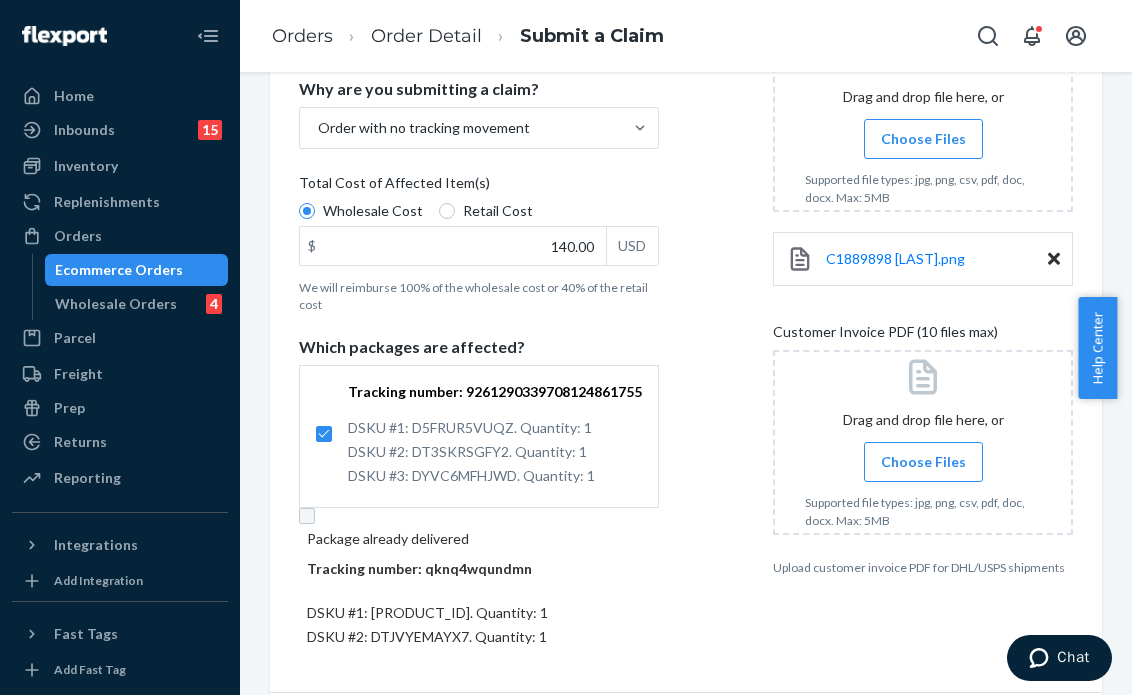 scroll, scrollTop: 449, scrollLeft: 0, axis: vertical 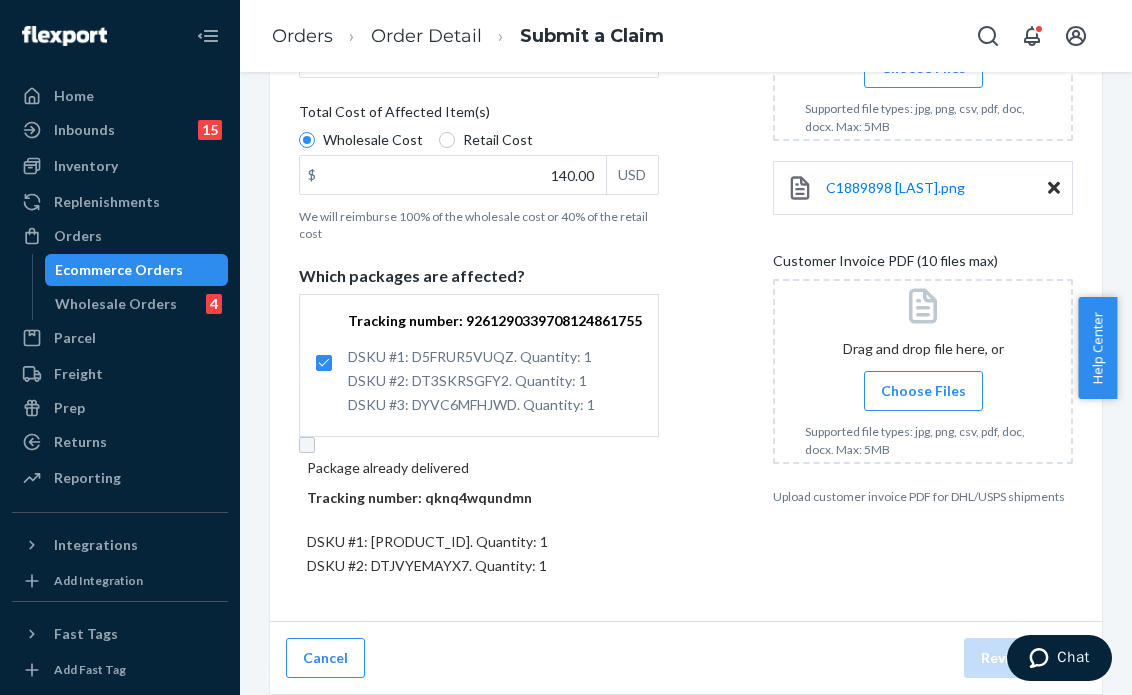 click at bounding box center [923, 371] 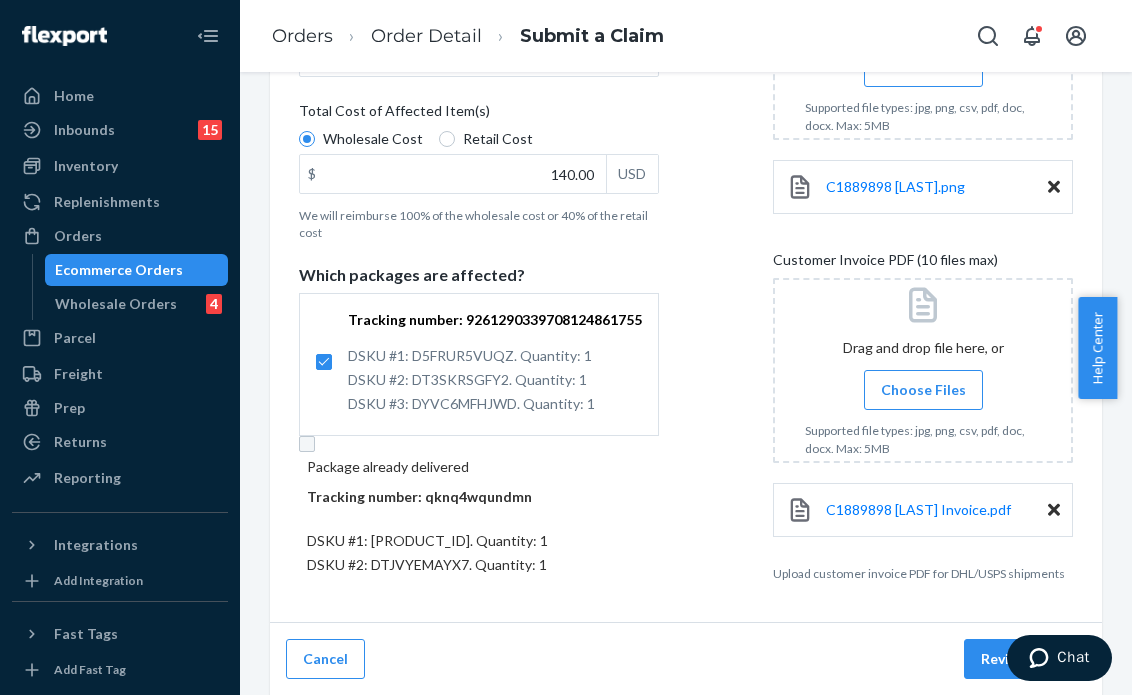 click on "Submit a Claim All claims regarding damaged products or lost packages must be submitted within 30 days of an order’s promised delivery date. All fields are required to submit a valid claim. Learn more about our claims policy  here . Details Flexport Order ID 131191172 Why are you submitting a claim? Order with no tracking movement Total Cost of Affected Item(s) Wholesale Cost Retail Cost $ 140.00 USD We will reimburse 100% of the wholesale cost or 40% of the retail cost Which packages are affected? Tracking number: 9261290339708124861755 DSKU #1: D5FRUR5VUQZ. Quantity: 1 DSKU #2: DT3SKRSGFY2. Quantity: 1 DSKU #3: DYVC6MFHJWD. Quantity: 1 Package already delivered Tracking number: qknq4wqundmn DSKU #1: DTASRLX846H. Quantity: 1 DSKU #2: DTJVYEMAYX7. Quantity: 1 Uploads Proof of Cost (10 files max) Drag and drop file here, or Choose Files Supported file types: jpg, png, csv, pdf, doc, docx.  Max: 5MB C1889898 [LAST].png Customer Invoice PDF (10 files max) Drag and drop file here, or Choose Files" at bounding box center (686, 138) 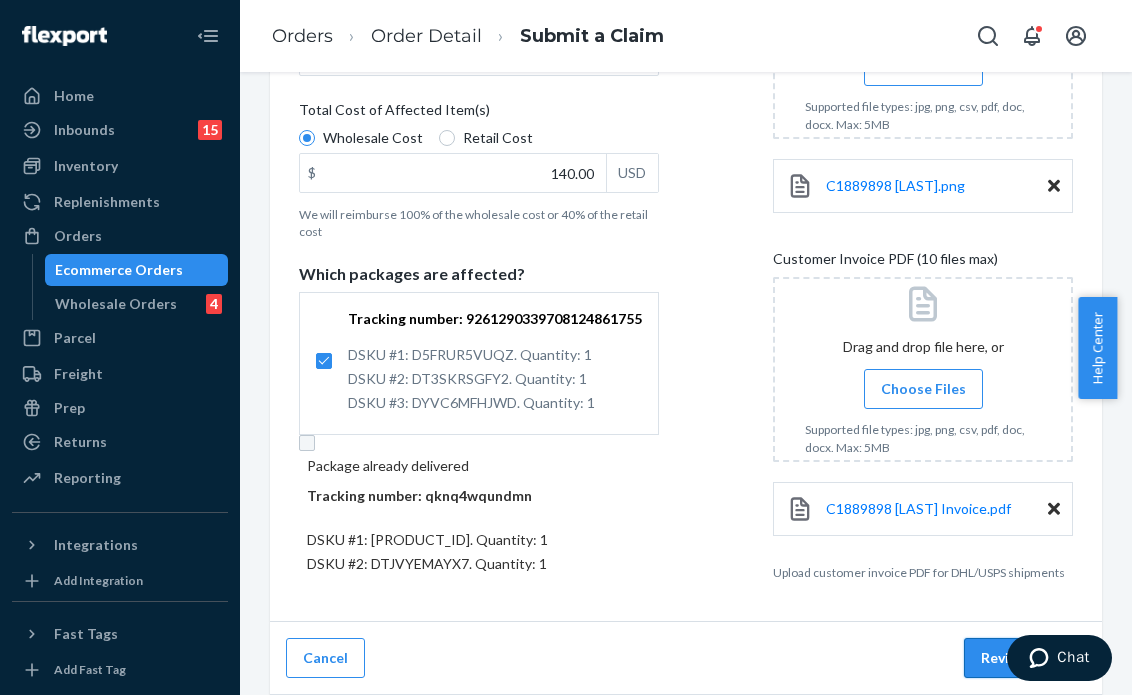 click on "Review Claim" at bounding box center [1025, 658] 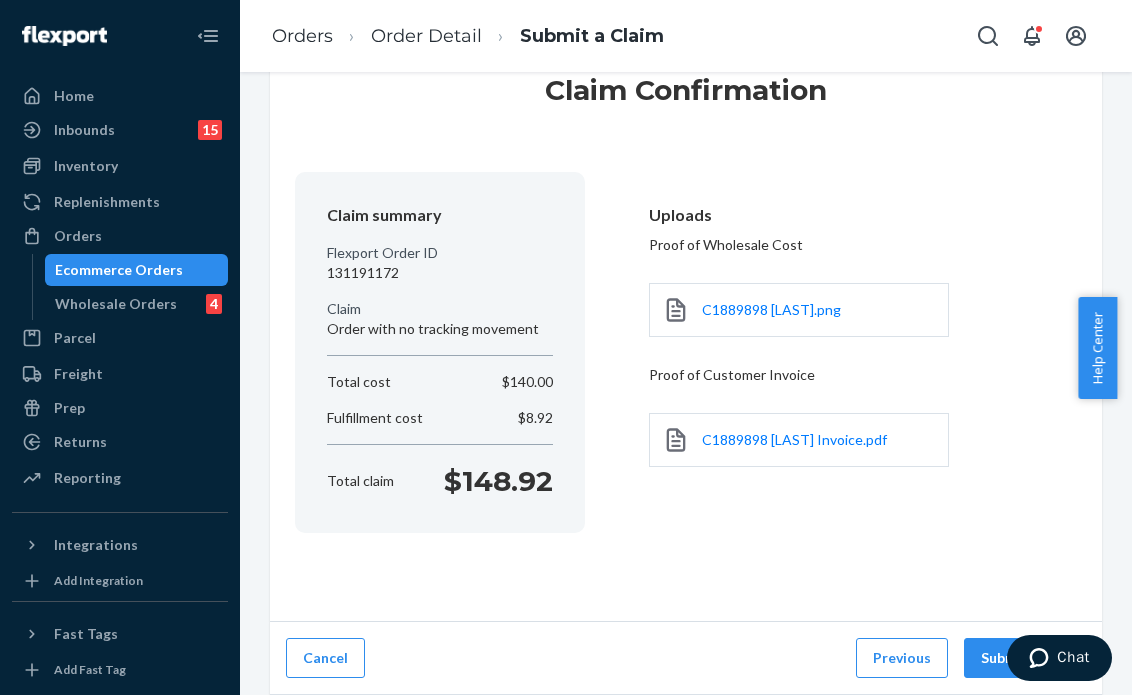scroll, scrollTop: 68, scrollLeft: 0, axis: vertical 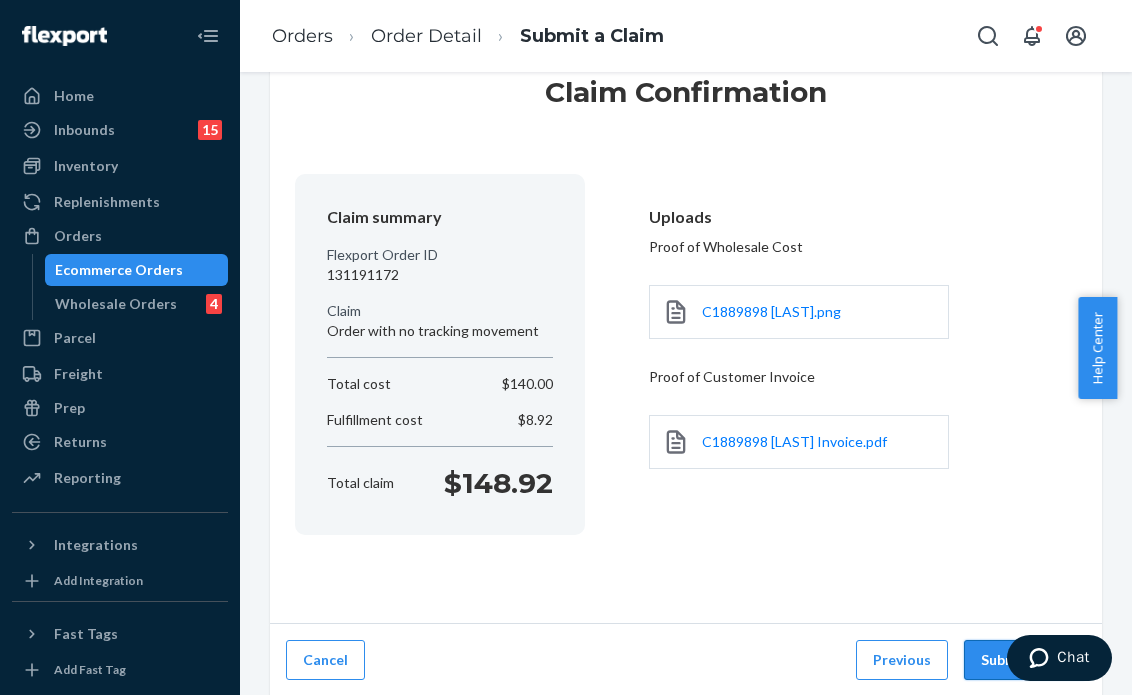 click on "Submit Claim" at bounding box center [1025, 660] 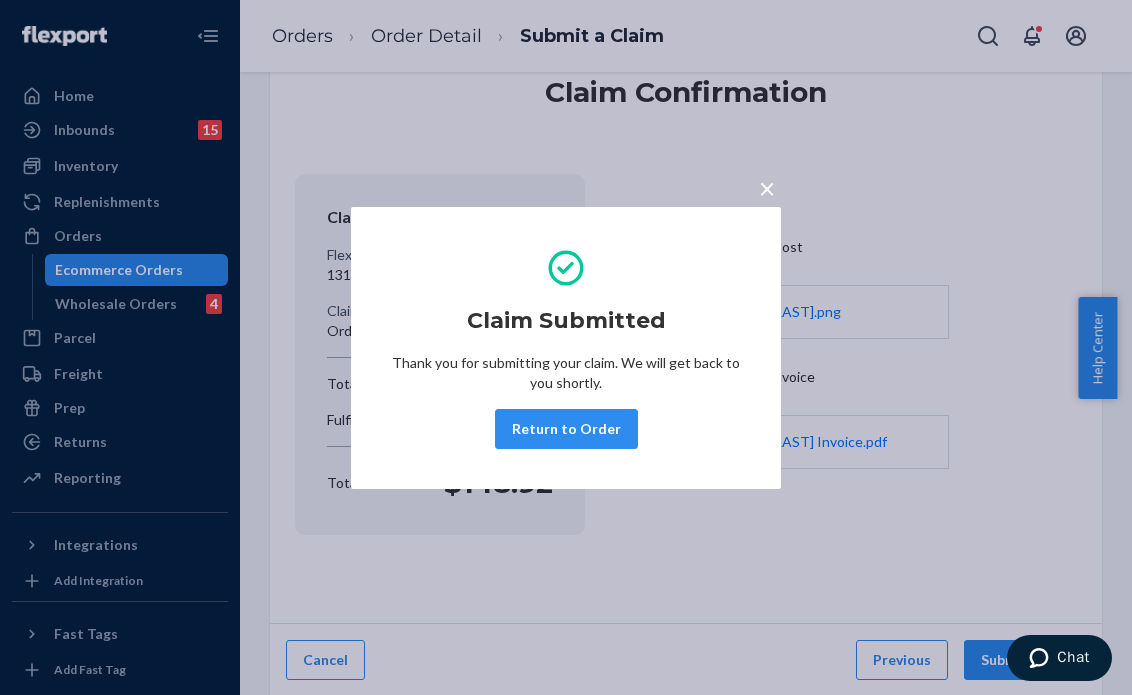 drag, startPoint x: 776, startPoint y: 183, endPoint x: 498, endPoint y: 83, distance: 295.43866 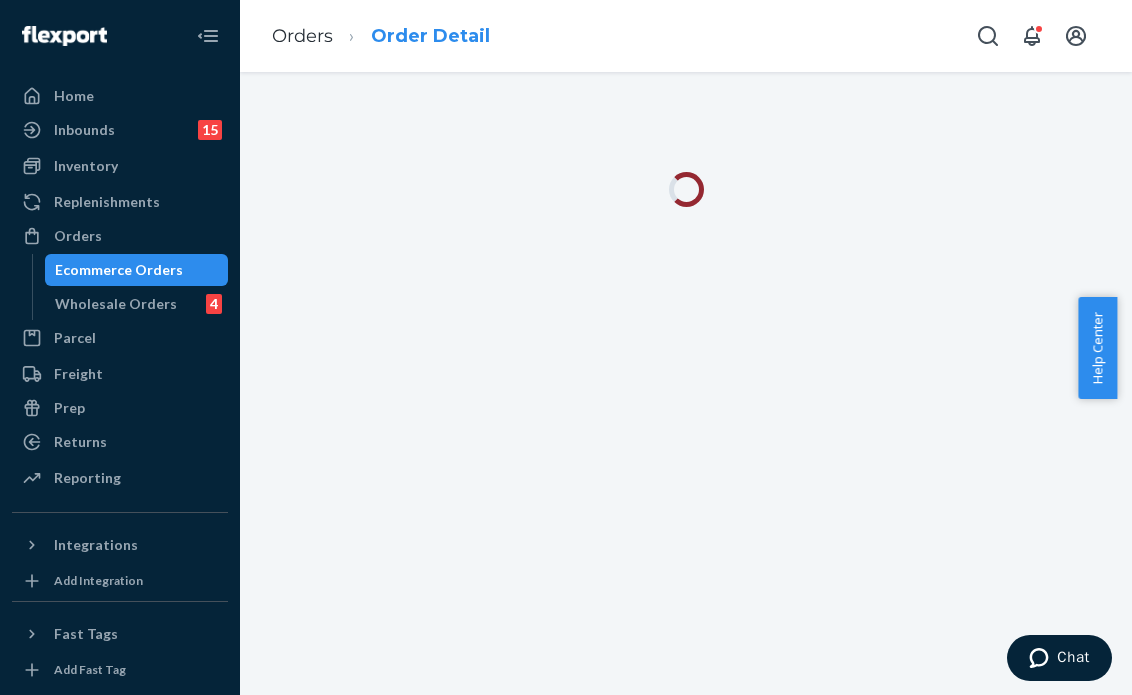 scroll, scrollTop: 0, scrollLeft: 0, axis: both 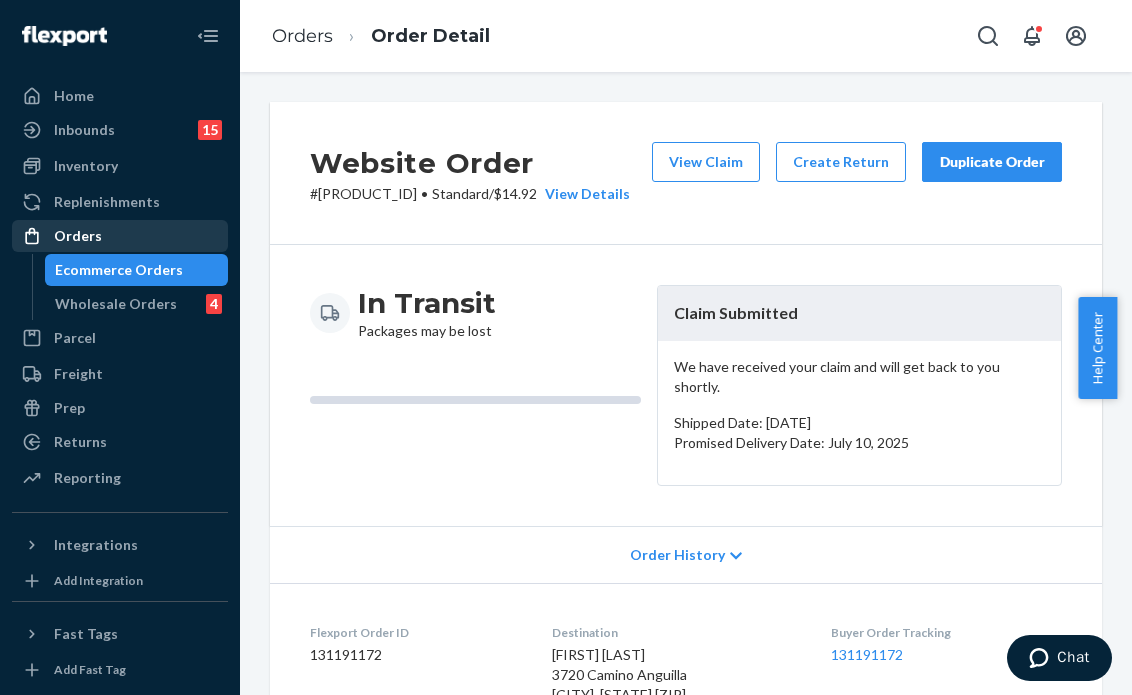 click on "Orders" at bounding box center (120, 236) 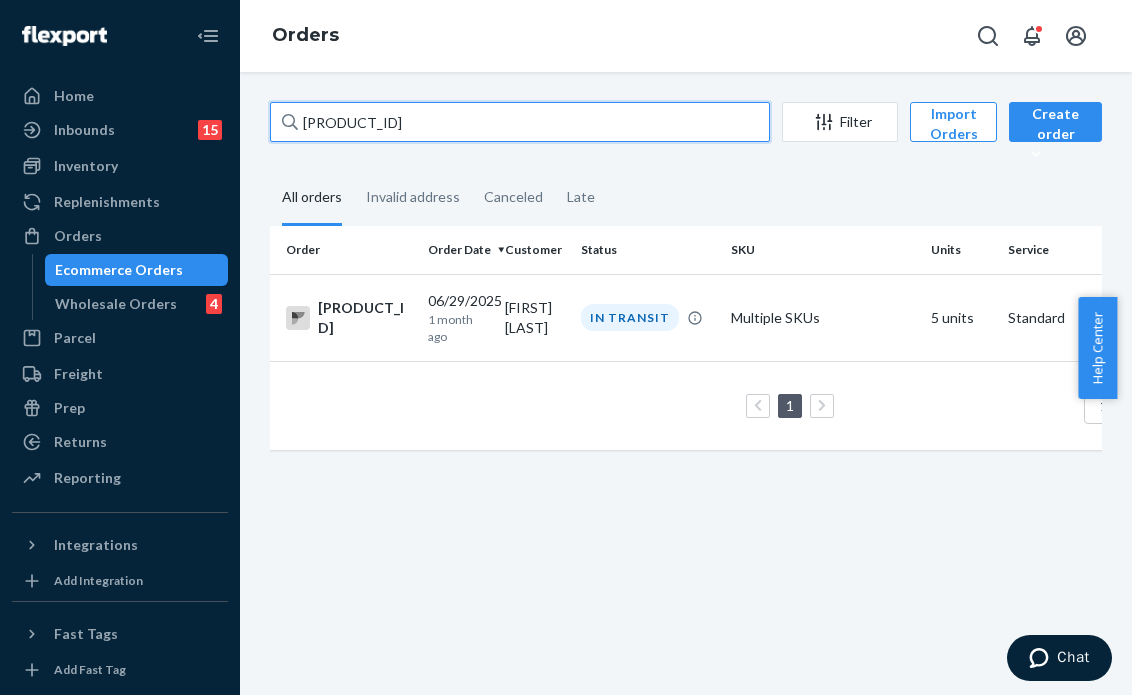 drag, startPoint x: 470, startPoint y: 110, endPoint x: 230, endPoint y: 111, distance: 240.00209 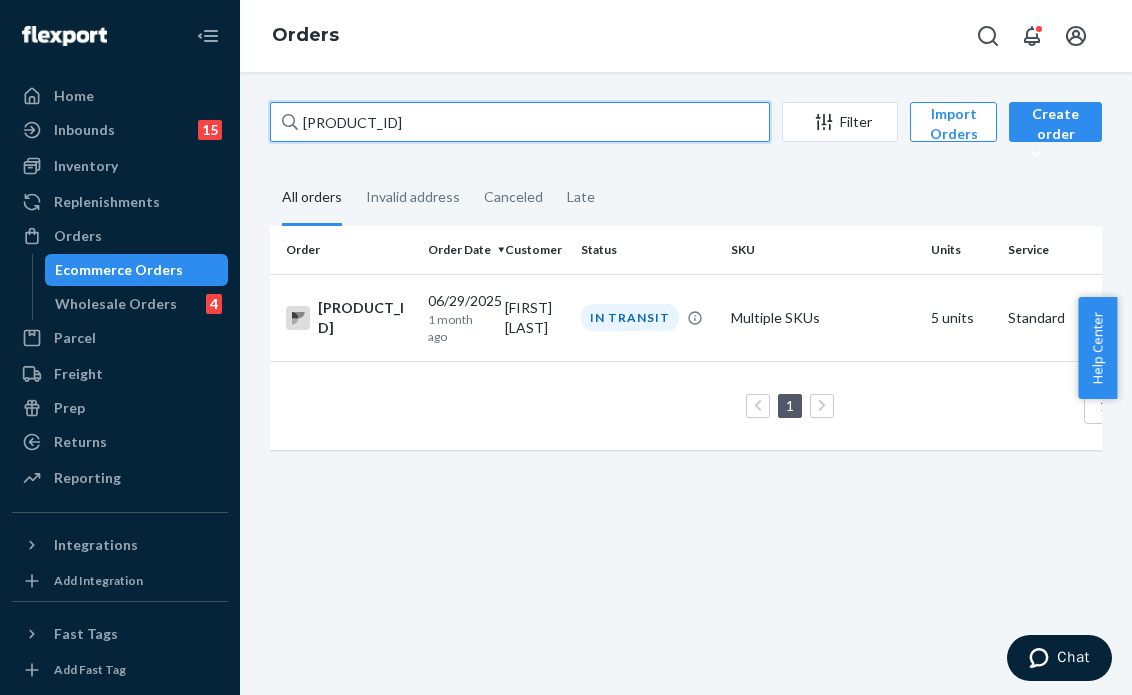 click on "Home Inbounds 15 Shipping Plans Problems 15 Inventory Products Branded Packaging Replenishments OrdersEcommerce Orders Wholesale Orders 4 Parcel Parcel orders Integrations Freight Prep Returns All Returns Settings Packages Reporting Reports Analytics Integrations Add Integration Fast Tags Add Fast Tag Settings Talk to Support Help Center Give Feedback Orders PW120365289 Filter Import Orders Create order Ecommerce order Removal order All orders Invalid address Canceled Late Order Order Date Customer Status SKU Units Service Fee PW120365289 06/29/2025 1 month ago [FIRST] [LAST] IN TRANSIT Multiple SKUs 5 units Standard $14.92 1 100 results per page" at bounding box center (566, 347) 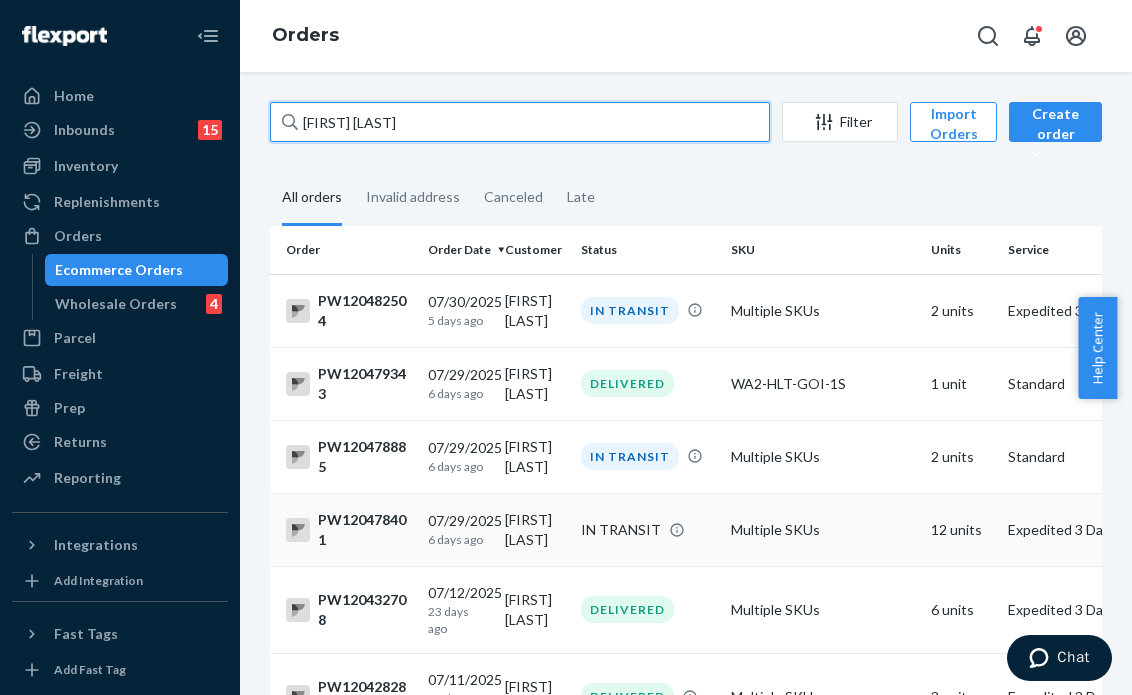 type on "[FIRST] [LAST]" 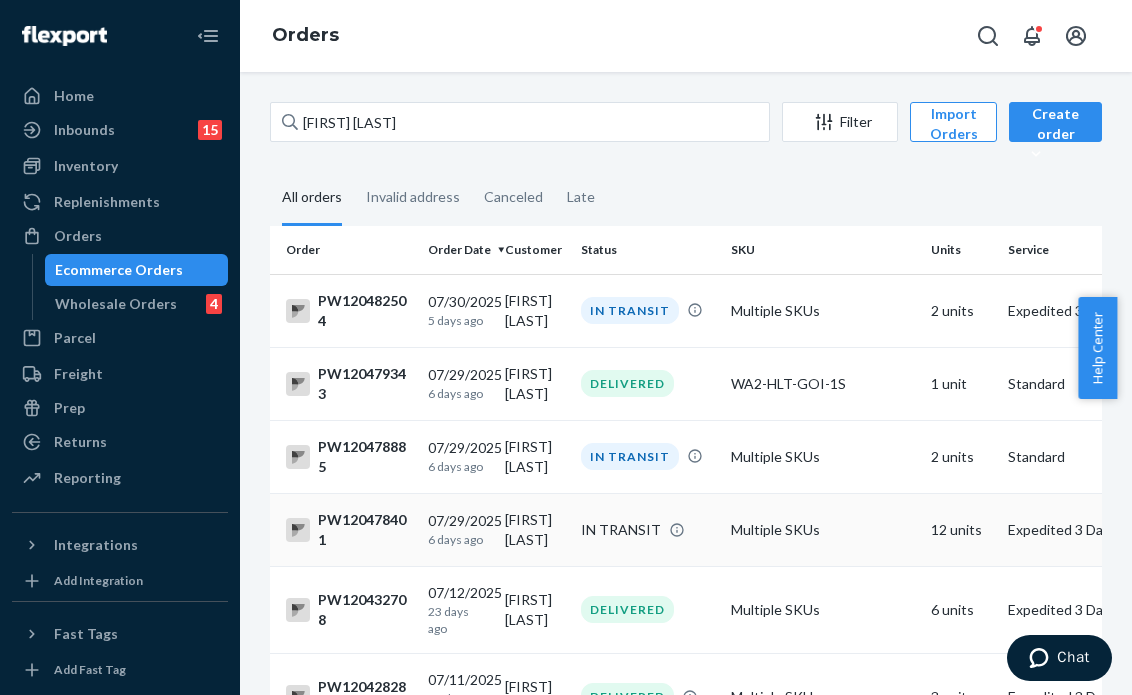 click on "IN TRANSIT" at bounding box center [621, 530] 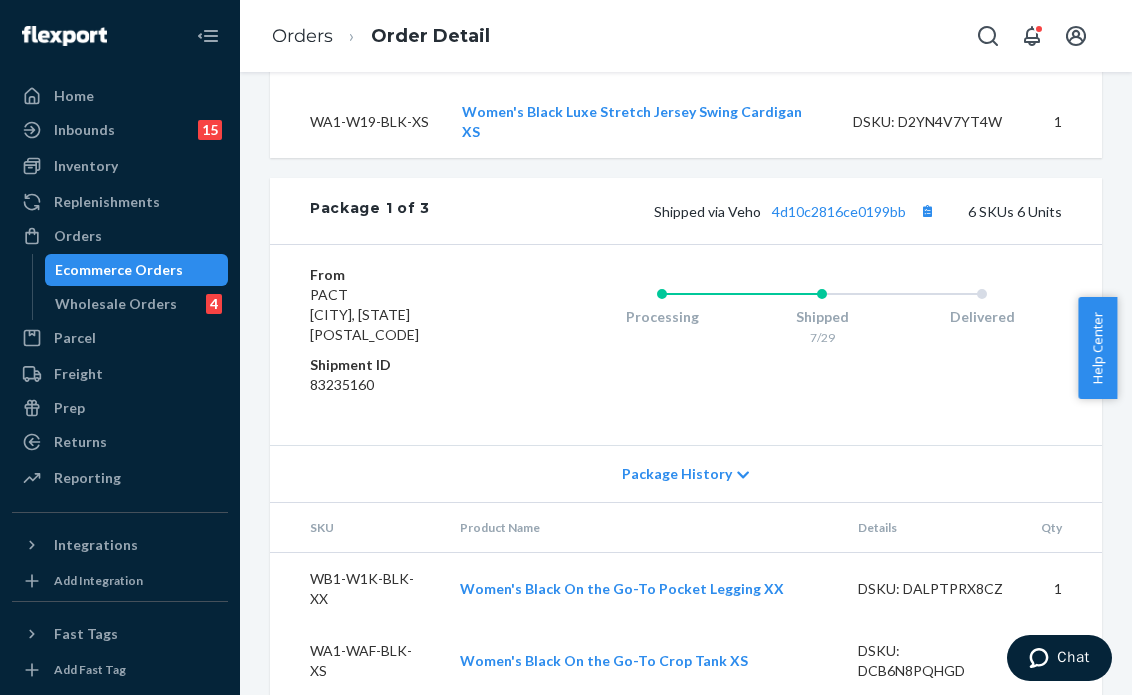 scroll, scrollTop: 2200, scrollLeft: 0, axis: vertical 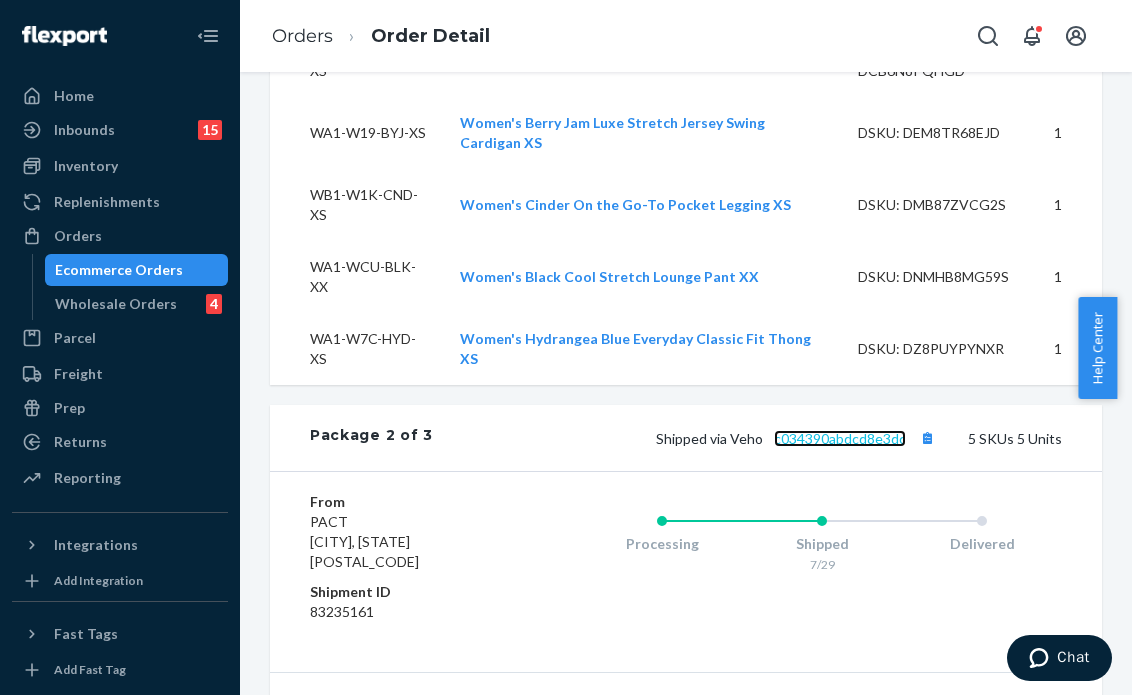 click on "c034390abdcd8e3dc" at bounding box center (840, 438) 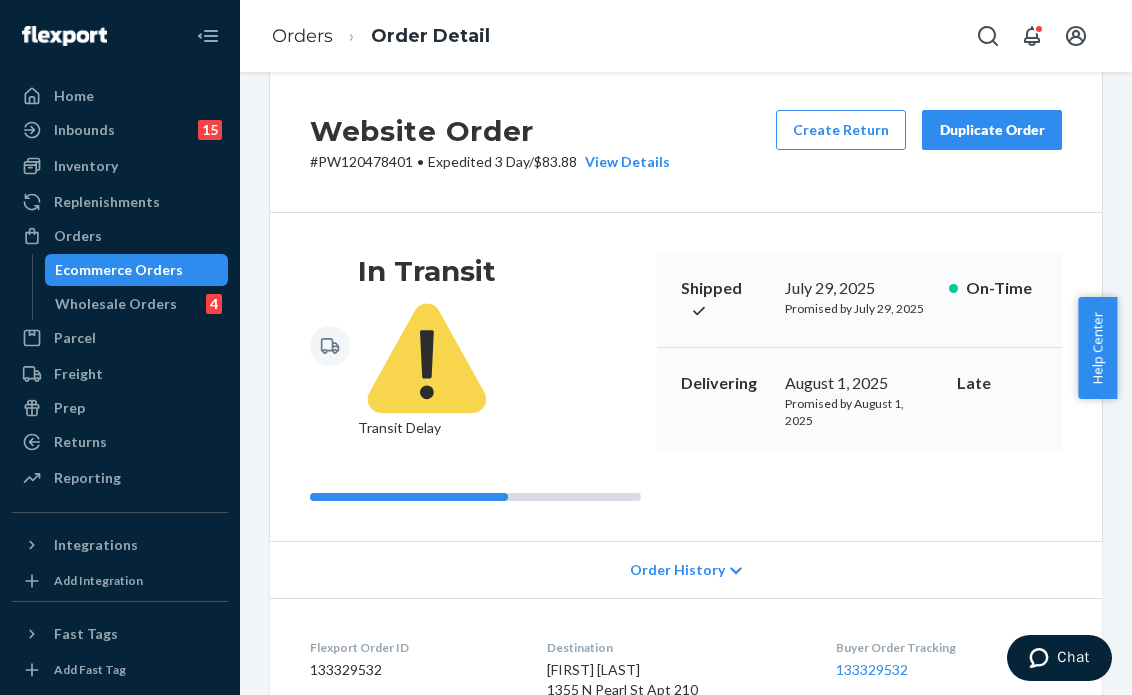 scroll, scrollTop: 0, scrollLeft: 0, axis: both 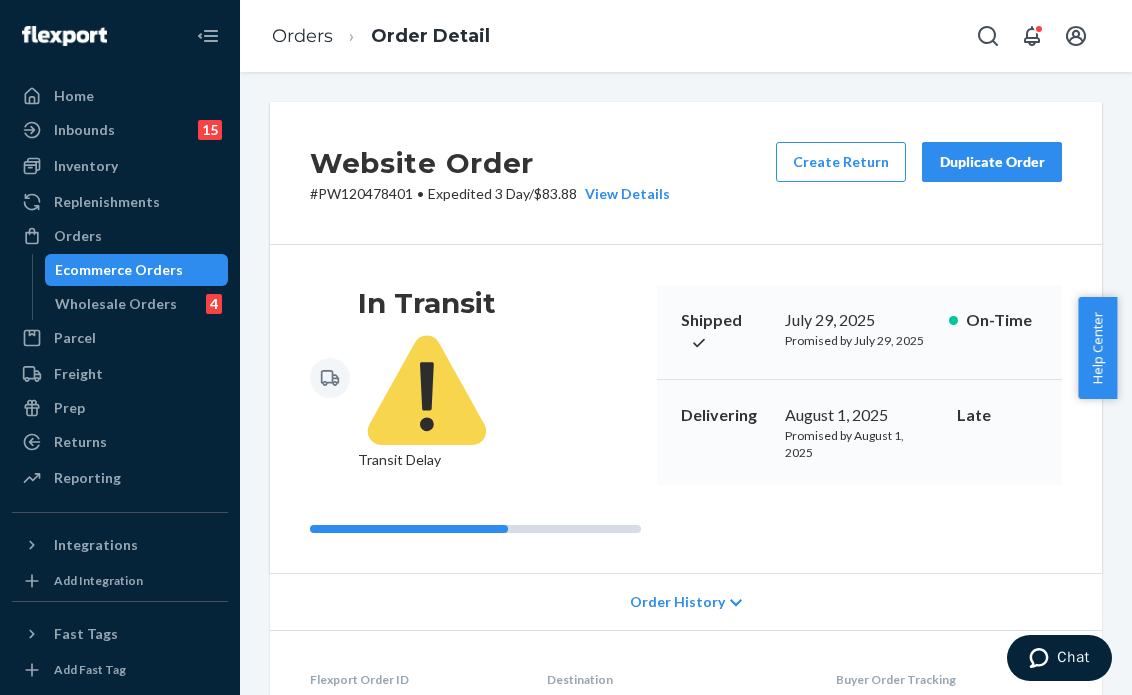 click on "Destination [FIRST] [LAST]
1355 N Pearl St Apt 210
[CITY], [STATE] [ZIP]
US Buyer Order Tracking 133329532 SKU Product Name Details Qty WA3-WSP-CFA-1S Women's Classic Flora The Perfect Crew Socks 3-Pack 1S DSKU: DCPFYJQQ53G UPC:  197551267195 1 WA1-WAF-BLK-XS Women's Black On the Go-To Crop Tank XS DSKU: DCB6N8PQHGD 1 WC1-WTX-BLK-HZ Women's Black On the Go-To Bootcut Legging HZ DSKU: DYTSC6NW4VF 1 WB1-W1K-BLK-XX Women's Black On the Go-To Pocket Legging XX DSKU: DALPTPRX8CZ 1 WA1-WAF-CND-XS Women's Cinder On the Go-To Crop Tank XS DSKU: DPSWDUAF6KD 1 WC1-WTX-CND-HZ Women's Cinder On the Go-To Bootcut Legging HZ DSKU: DD434FKCRK2 1 WB1-W1K-CND-XS Women's Cinder On the Go-To Pocket Legging XS DSKU: DMB87ZVCG2S 1 WA1-W7C-RVR-XS 1 1" at bounding box center (686, 1935) 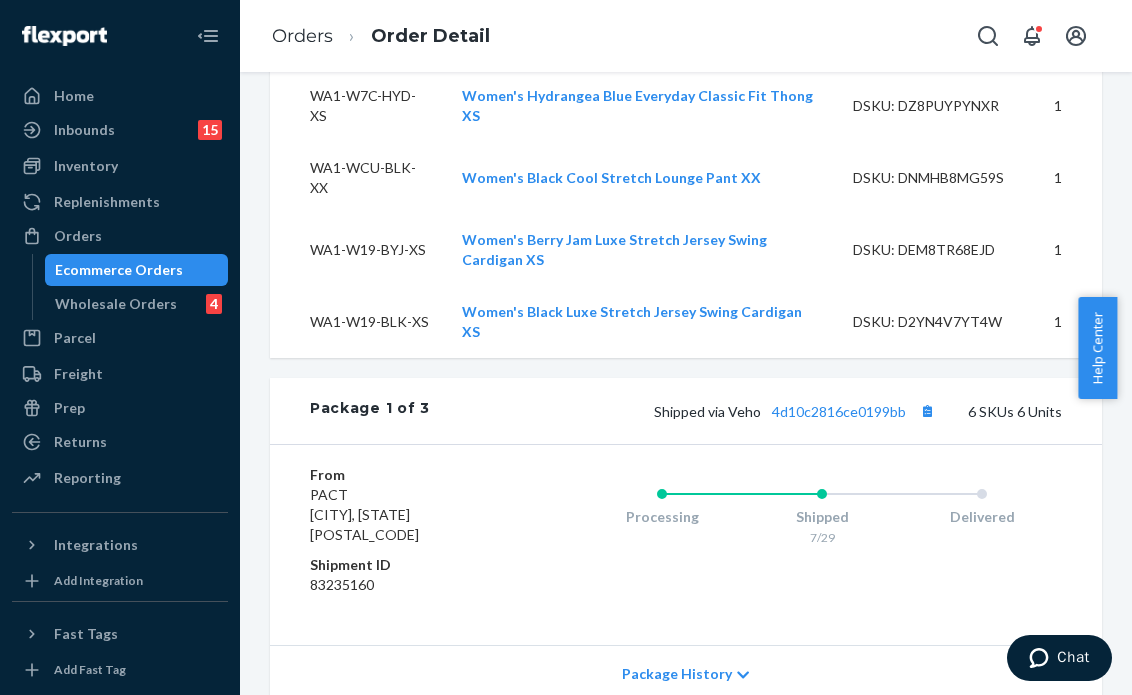 scroll, scrollTop: 2100, scrollLeft: 0, axis: vertical 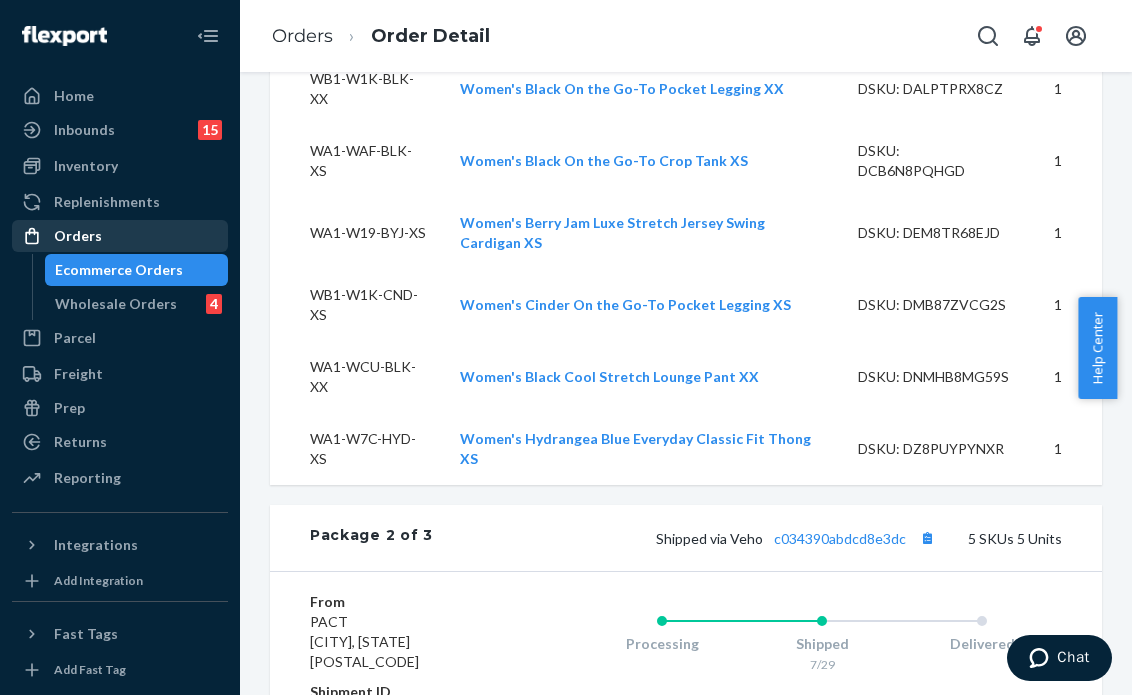 click on "Orders" at bounding box center [120, 236] 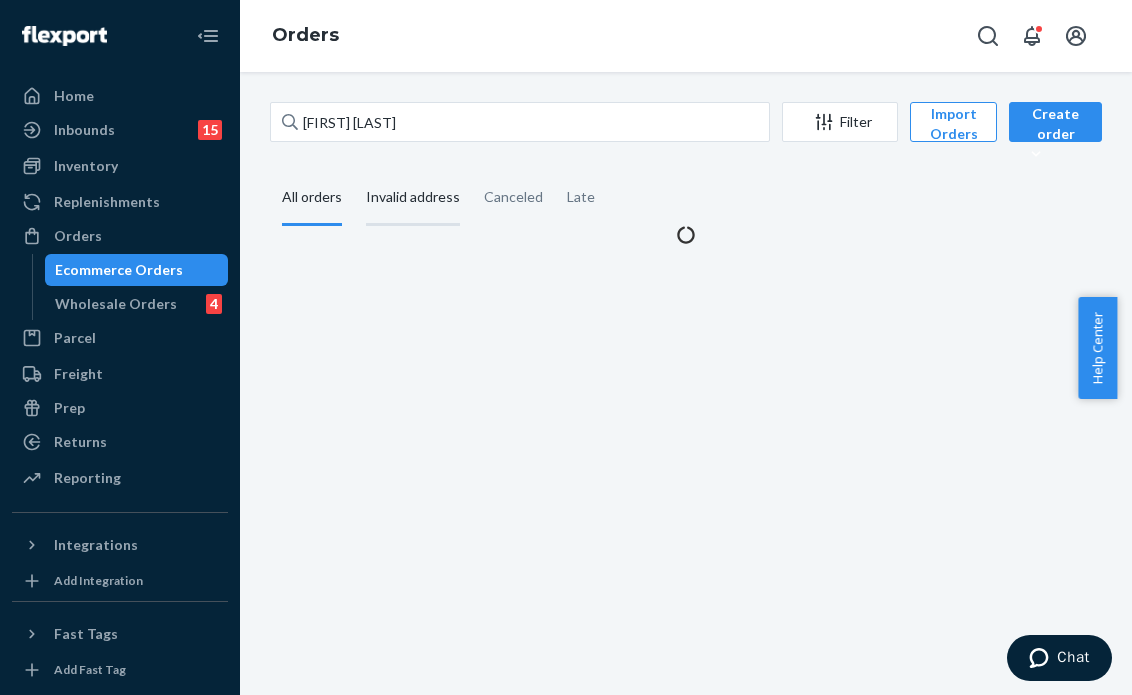 scroll, scrollTop: 0, scrollLeft: 0, axis: both 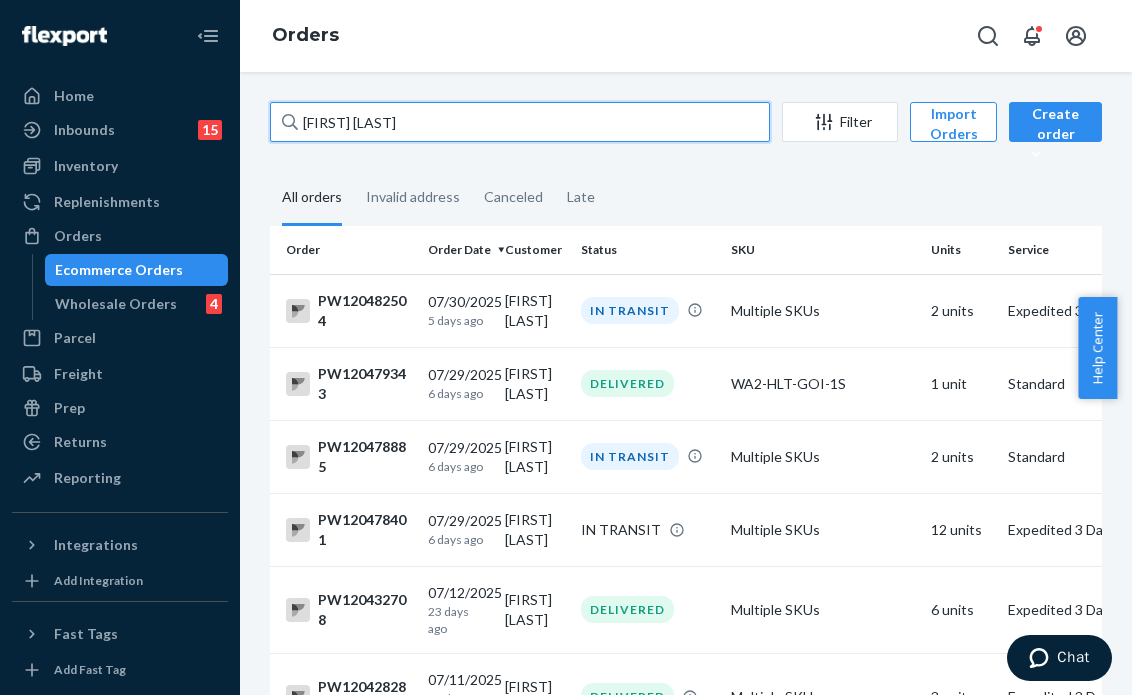 drag, startPoint x: 435, startPoint y: 121, endPoint x: 256, endPoint y: 123, distance: 179.01117 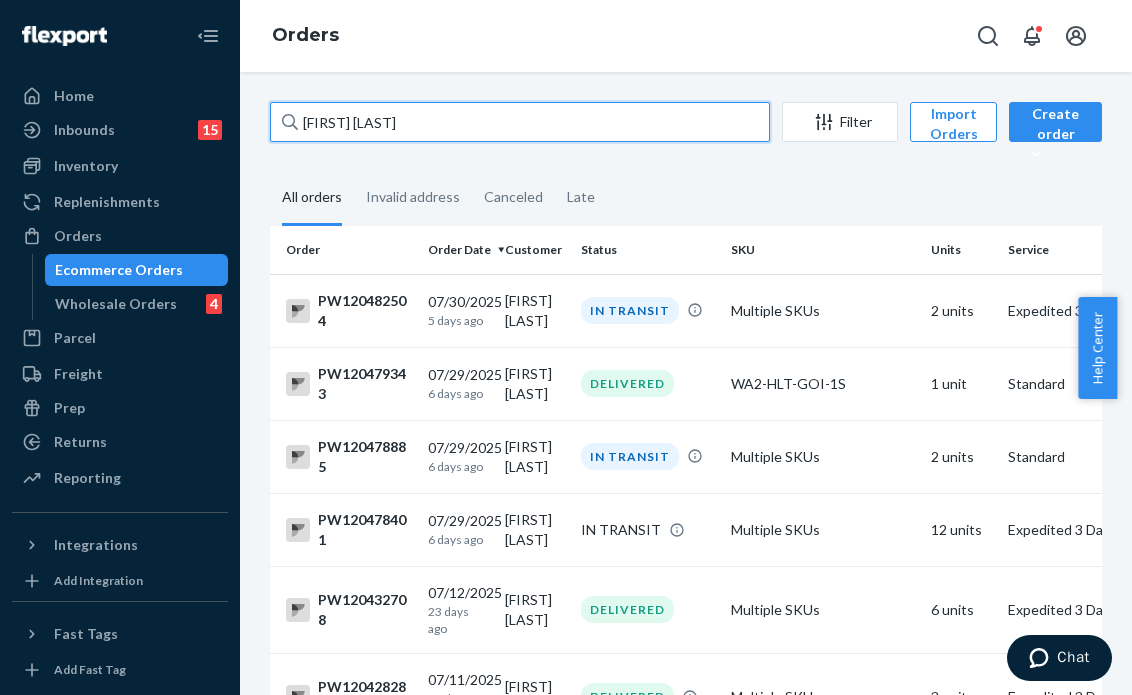 click on "Filter Import Orders Create order Ecommerce order Removal order All orders Invalid address Canceled Late Order Order Date Customer Status SKU Units Service Fee PW120482504 07/30/2025 5 days ago [FIRST] [LAST] IN TRANSIT Multiple SKUs 2 units Expedited 3 Day $21.30 PW120479343 07/29/2025 6 days ago [FIRST] [LAST] DELIVERED WA2-HLT-GOI-1S 1 unit Standard $6.09 PW120478885 07/29/2025 6 days ago [FIRST] [LAST] IN TRANSIT Multiple SKUs 2 units Standard $6.80 PW120478401 07/29/2025 6 days ago [FIRST] [LAST] IN TRANSIT Multiple SKUs 12 units Expedited 3 Day $83.88 PW120432708 07/12/2025 23 days ago [FIRST] [LAST] DELIVERED Multiple SKUs 6 units Expedited 3 Day $34.83 PW120428283 07/11/2025 24 days ago [FIRST] [LAST] DELIVERED Multiple SKUs 3 units Expedited 3 Day $21.50 PW120369906 06/30/2025 1 month ago [FIRST] [LAST] DELIVERED WA2-HSM-CHA-ST 1 unit Standard $6.91 PW120355106 06/25/2025 1 month ago [FIRST] [LAST] DELIVERED Multiple SKUs 8 units Expedited 3 Day $44.75 PW120337654 1" at bounding box center [686, 1043] 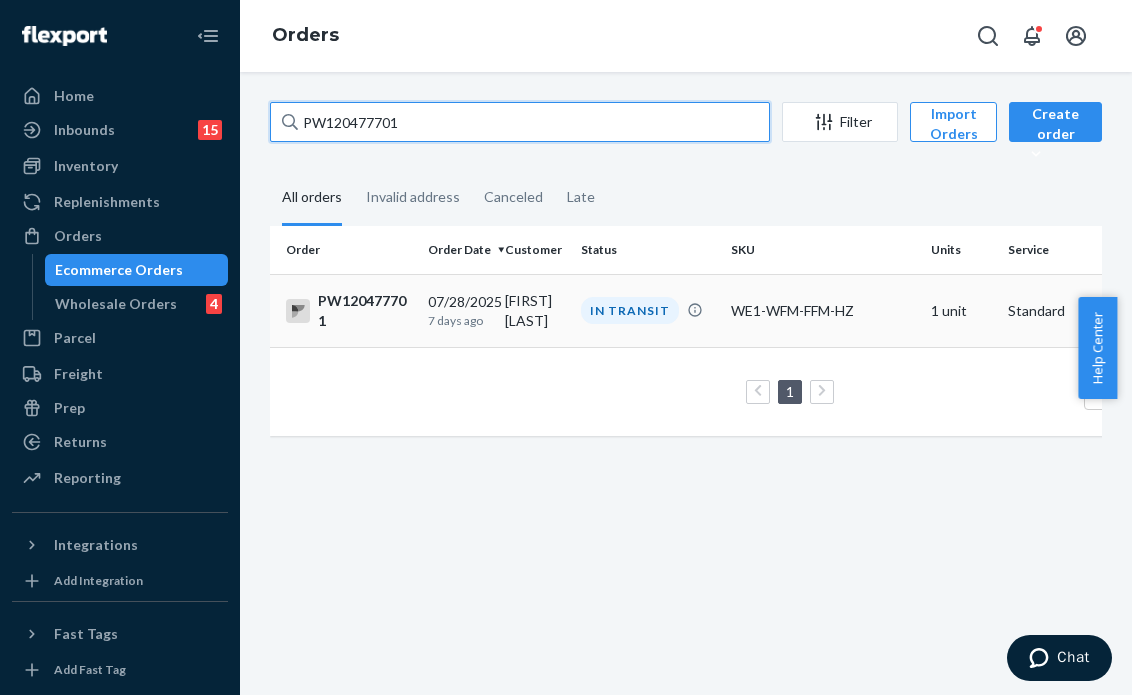 type on "PW120477701" 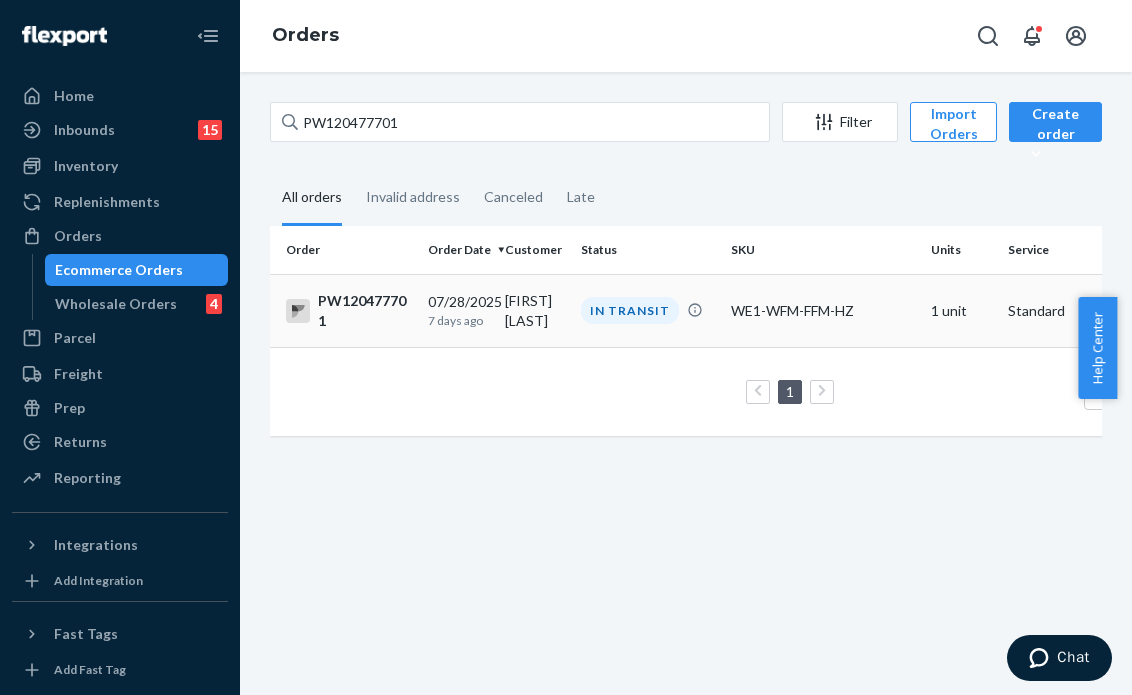 click on "IN TRANSIT" at bounding box center (630, 310) 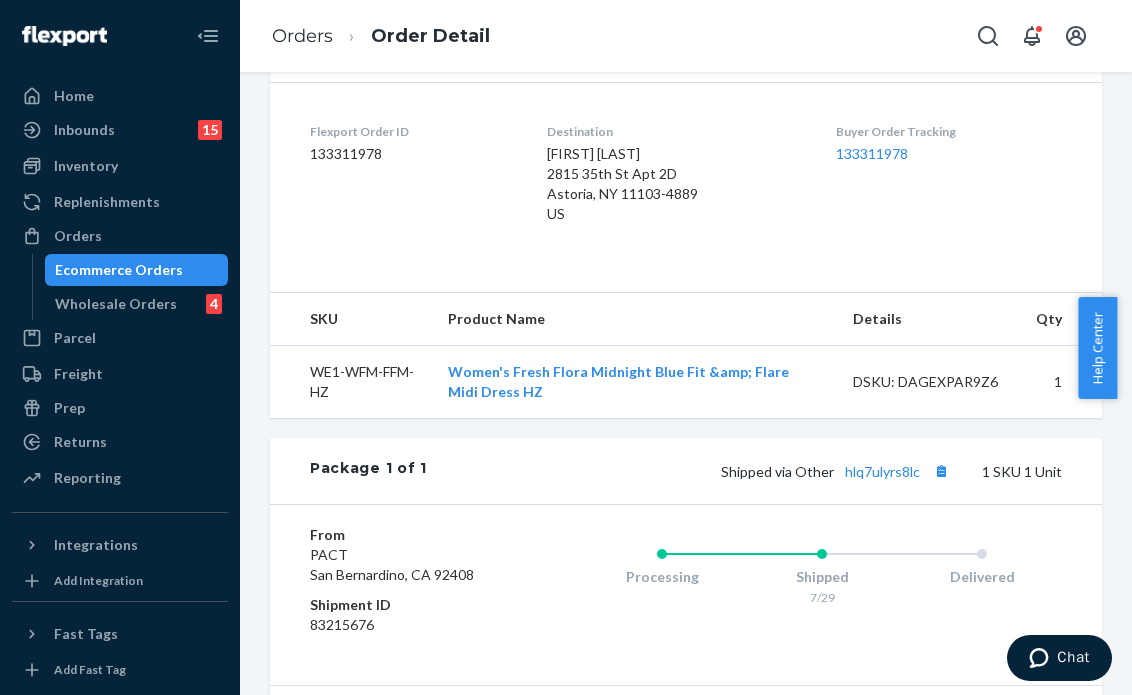 scroll, scrollTop: 686, scrollLeft: 0, axis: vertical 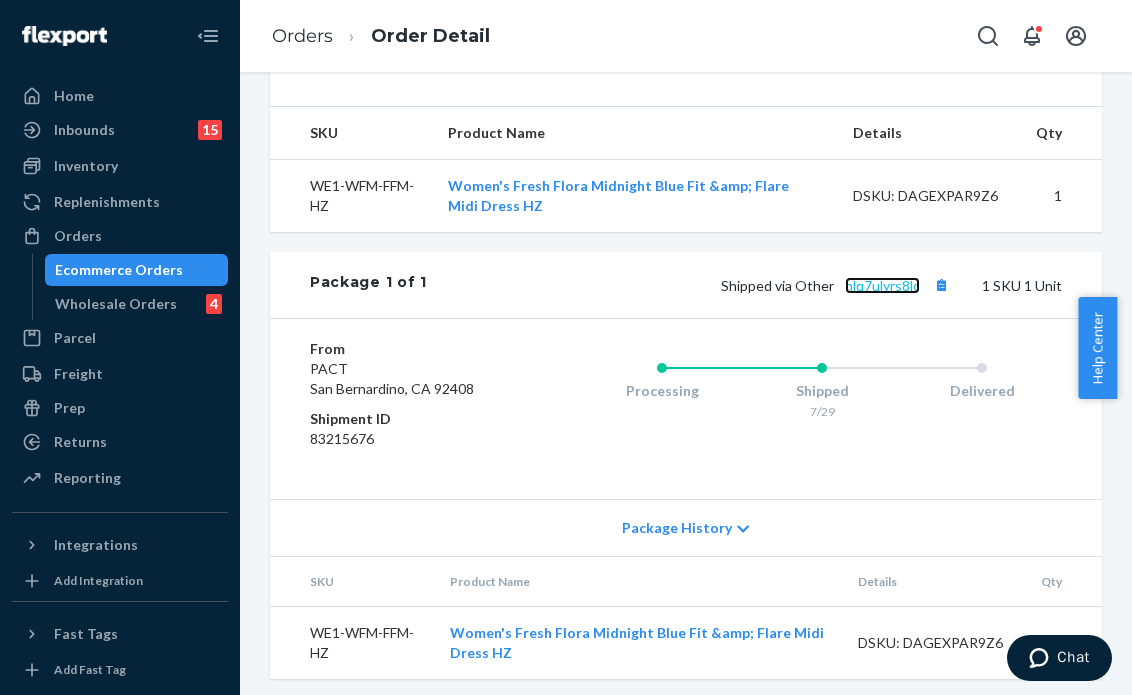 click on "hlq7ulyrs8lc" at bounding box center [882, 285] 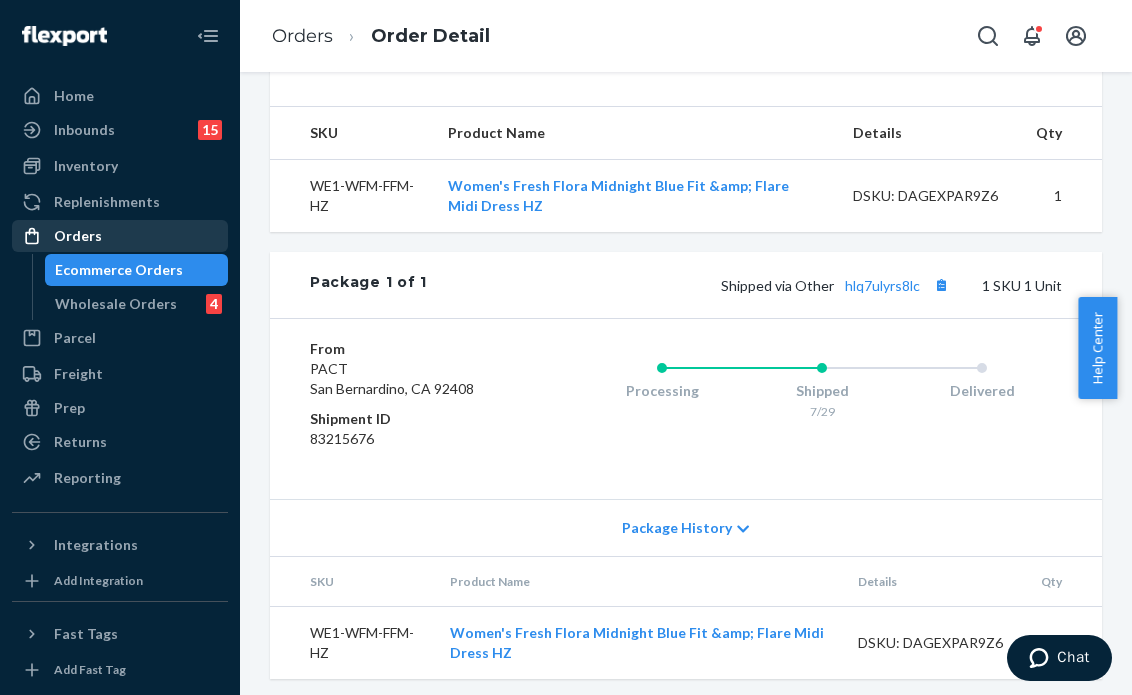click on "Orders" at bounding box center [120, 236] 